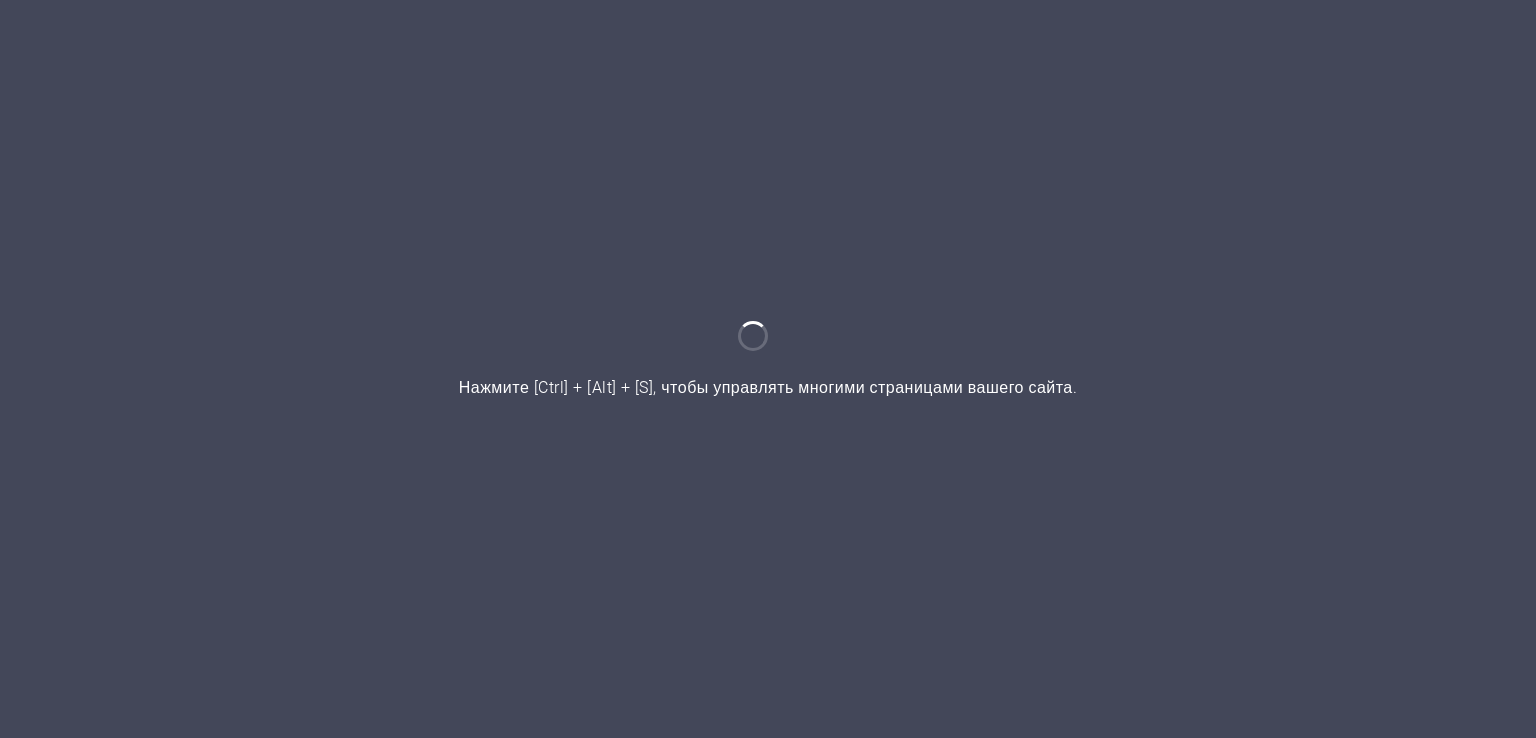 scroll, scrollTop: 0, scrollLeft: 0, axis: both 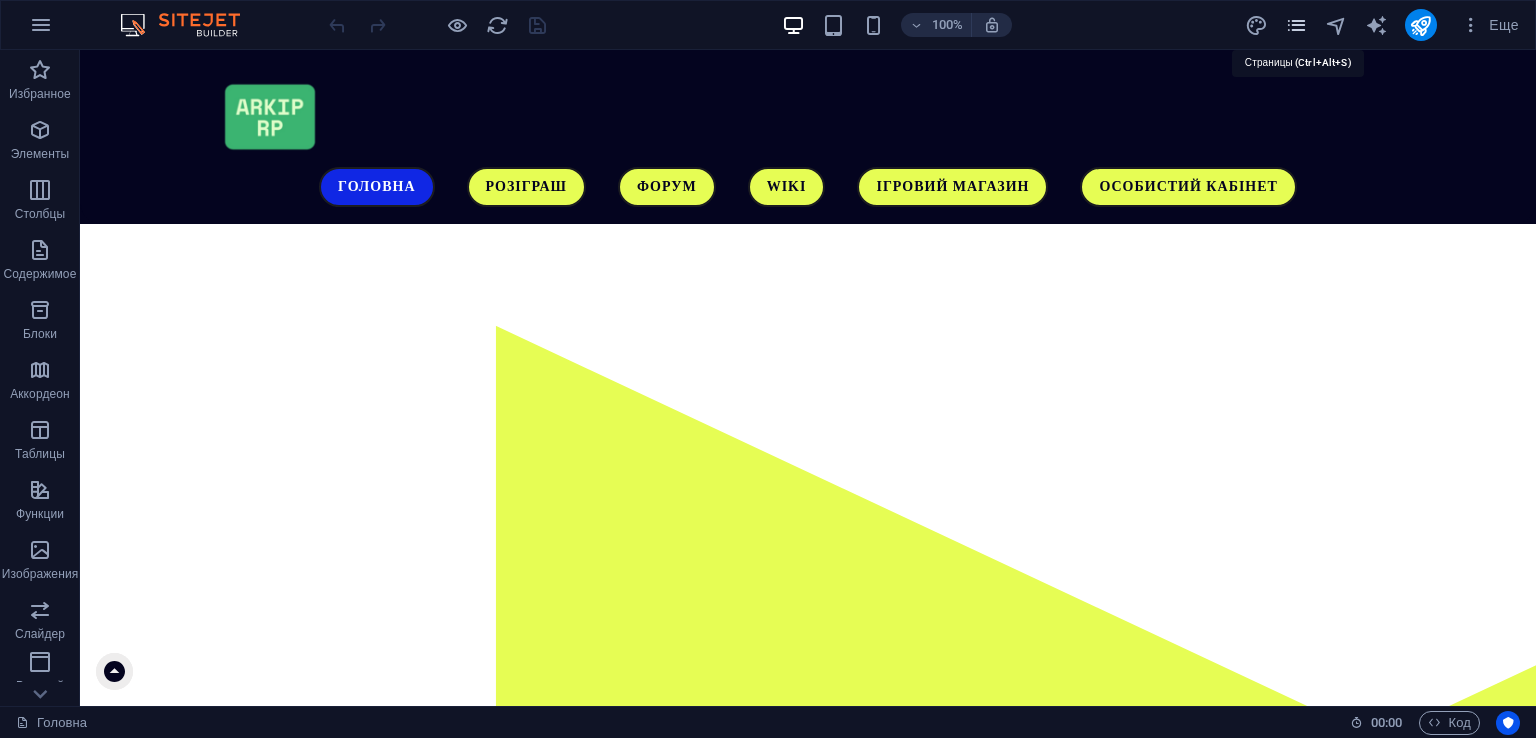 click at bounding box center [1296, 25] 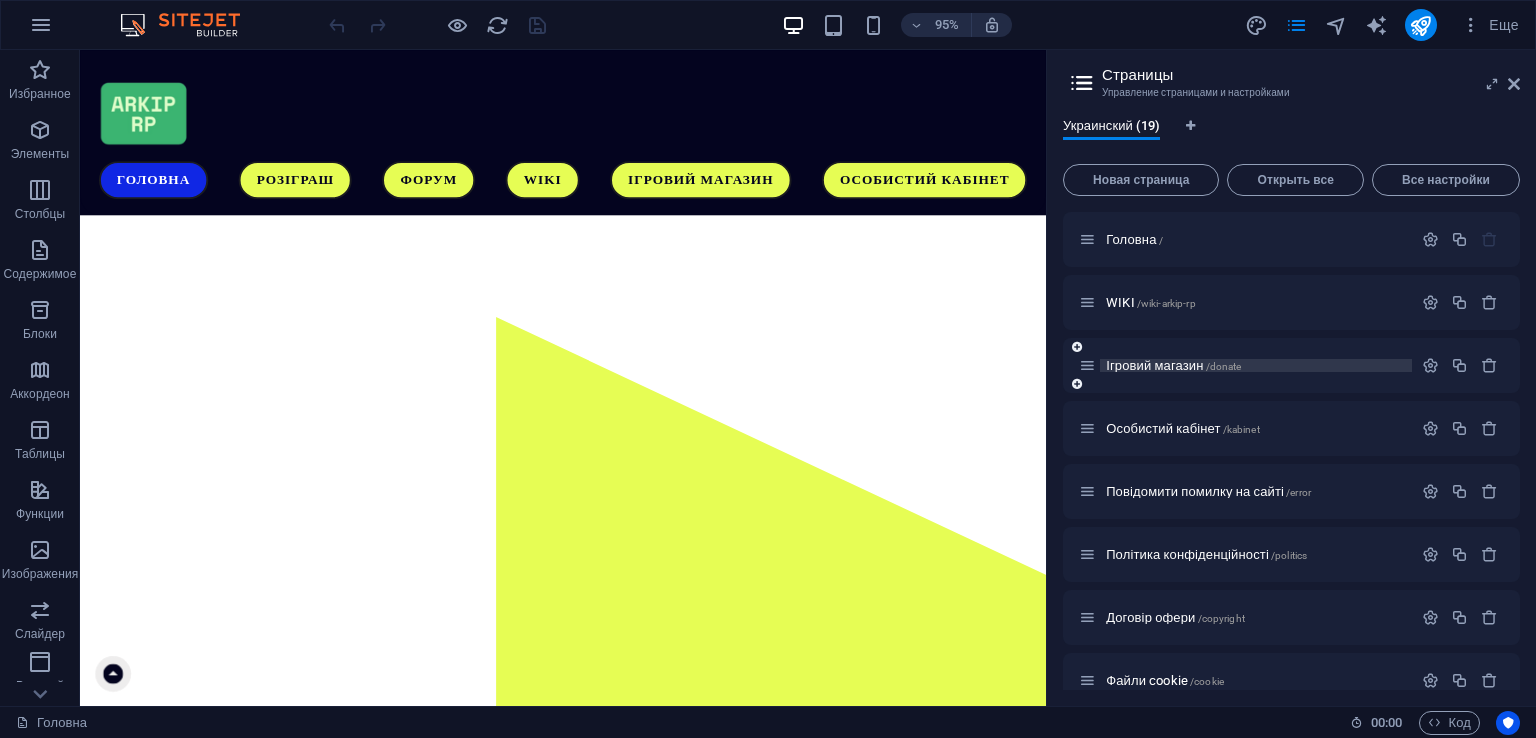 click on "Ігровий магазин /donate" at bounding box center (1173, 365) 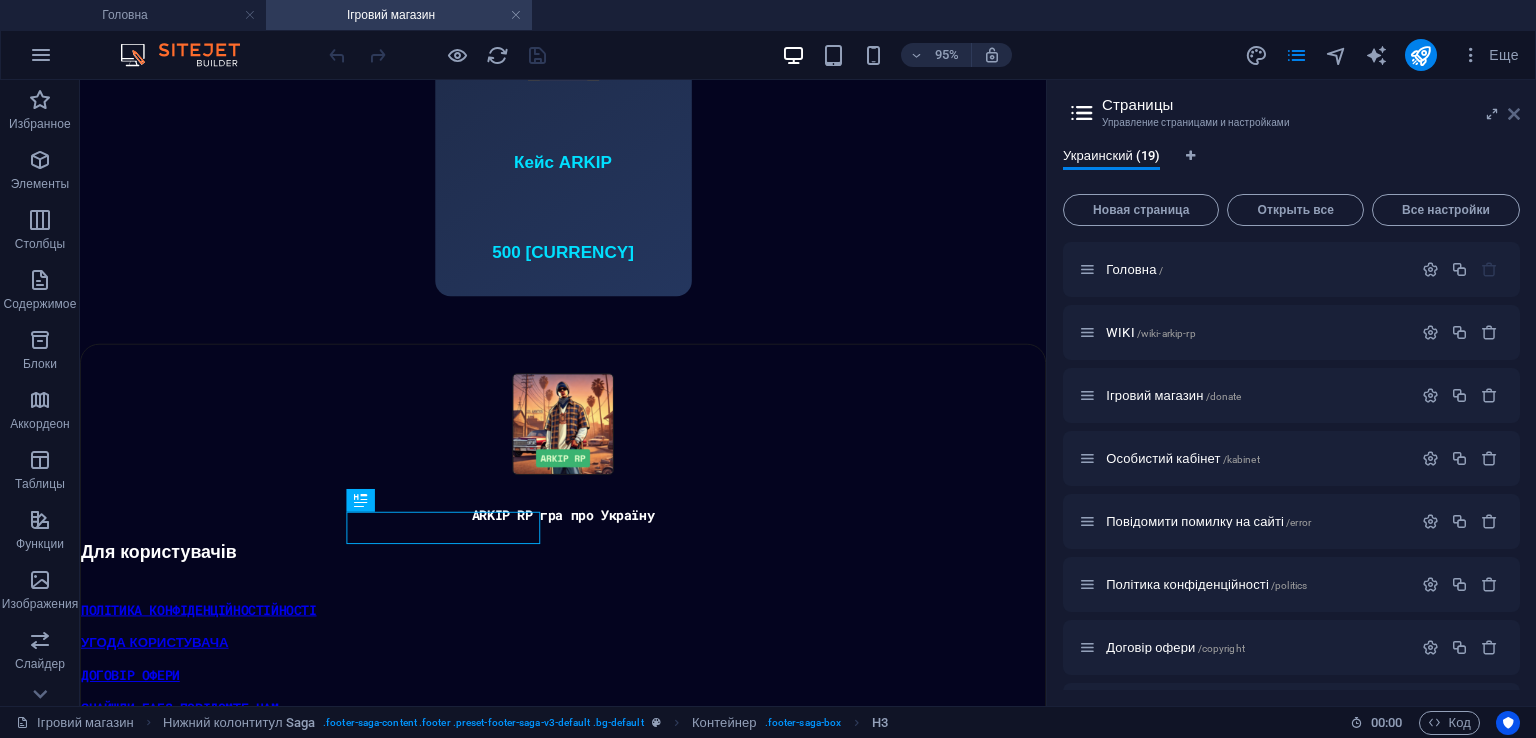 click at bounding box center (1514, 114) 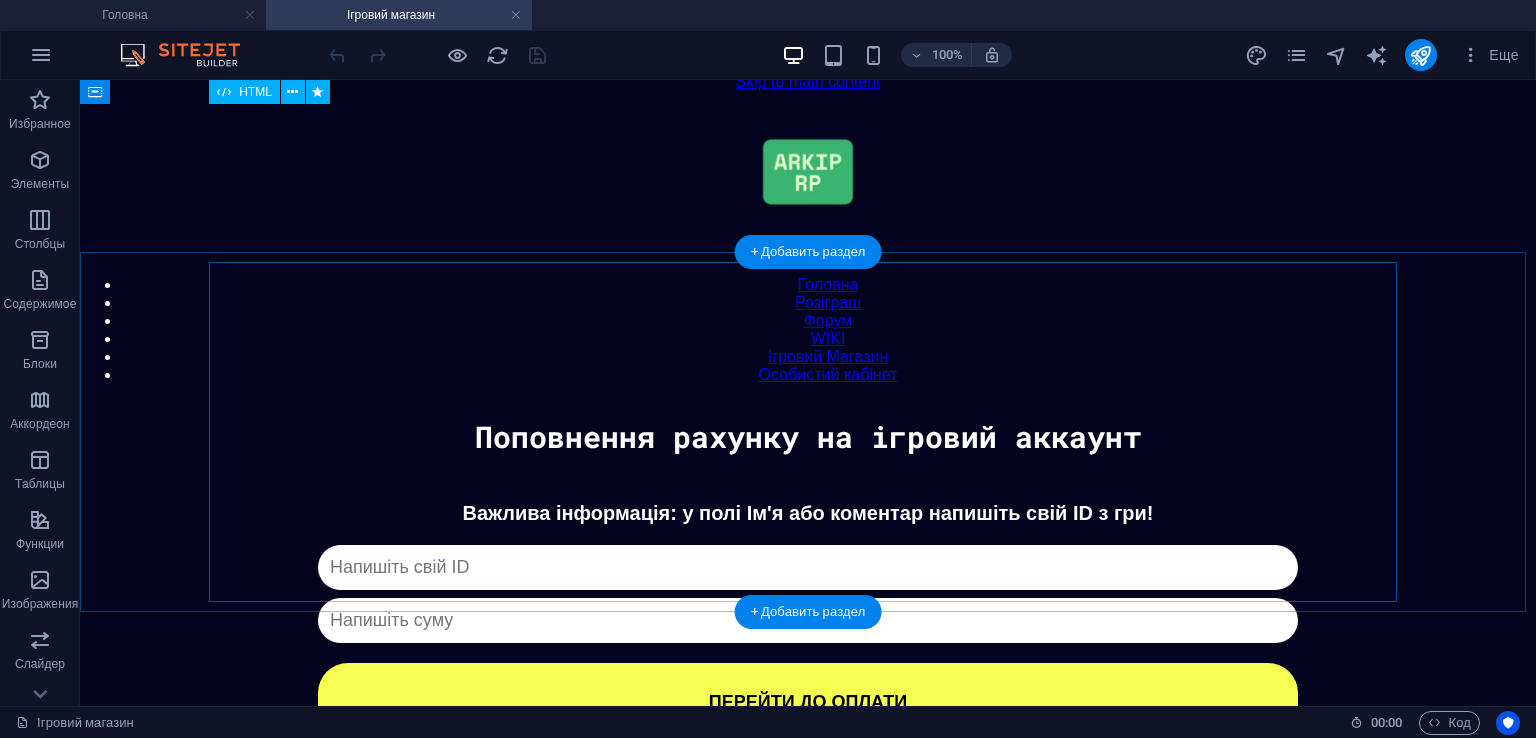 scroll, scrollTop: 0, scrollLeft: 0, axis: both 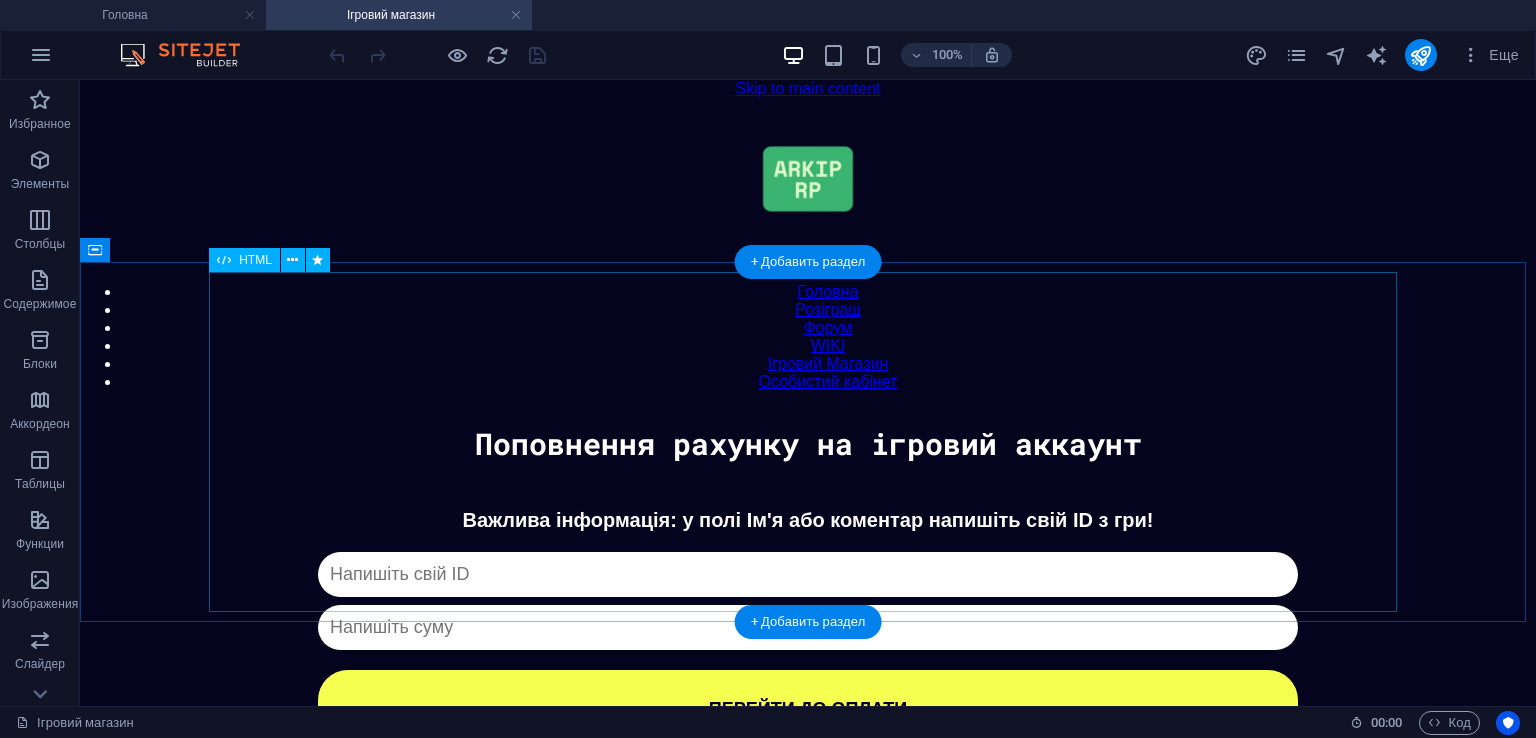 click on "Донат
Важлива інформація: у полі Ім'я або коментар напишіть свій ID з гри!
Капча не пройдена
ПЕРЕЙТИ ДО ОПЛАТИ
✖
Оберіть спосіб оплати
Monobank
Steam (Обмін)
PayPal  В розробці
Crypto  В розробці" at bounding box center [808, 628] 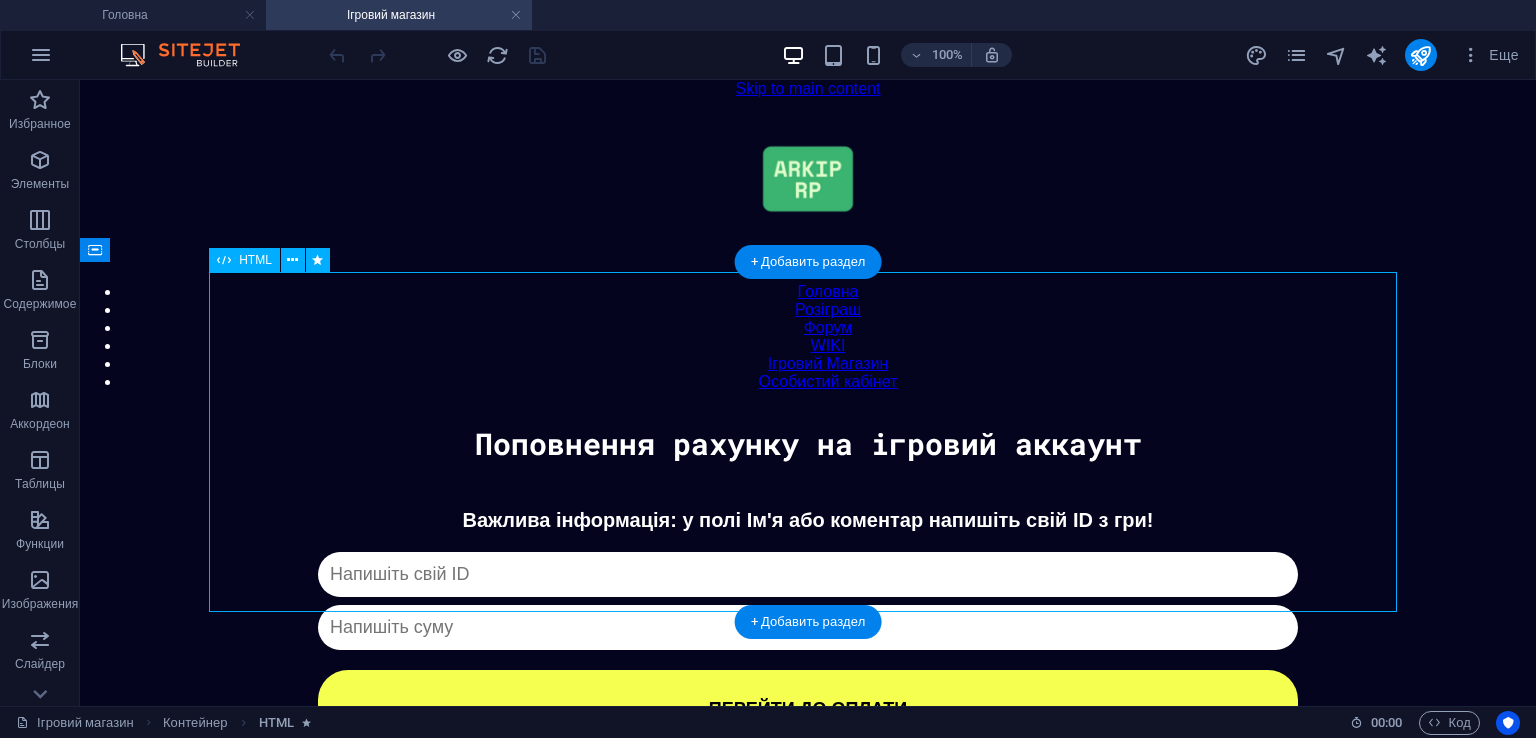 drag, startPoint x: 892, startPoint y: 346, endPoint x: 894, endPoint y: 548, distance: 202.0099 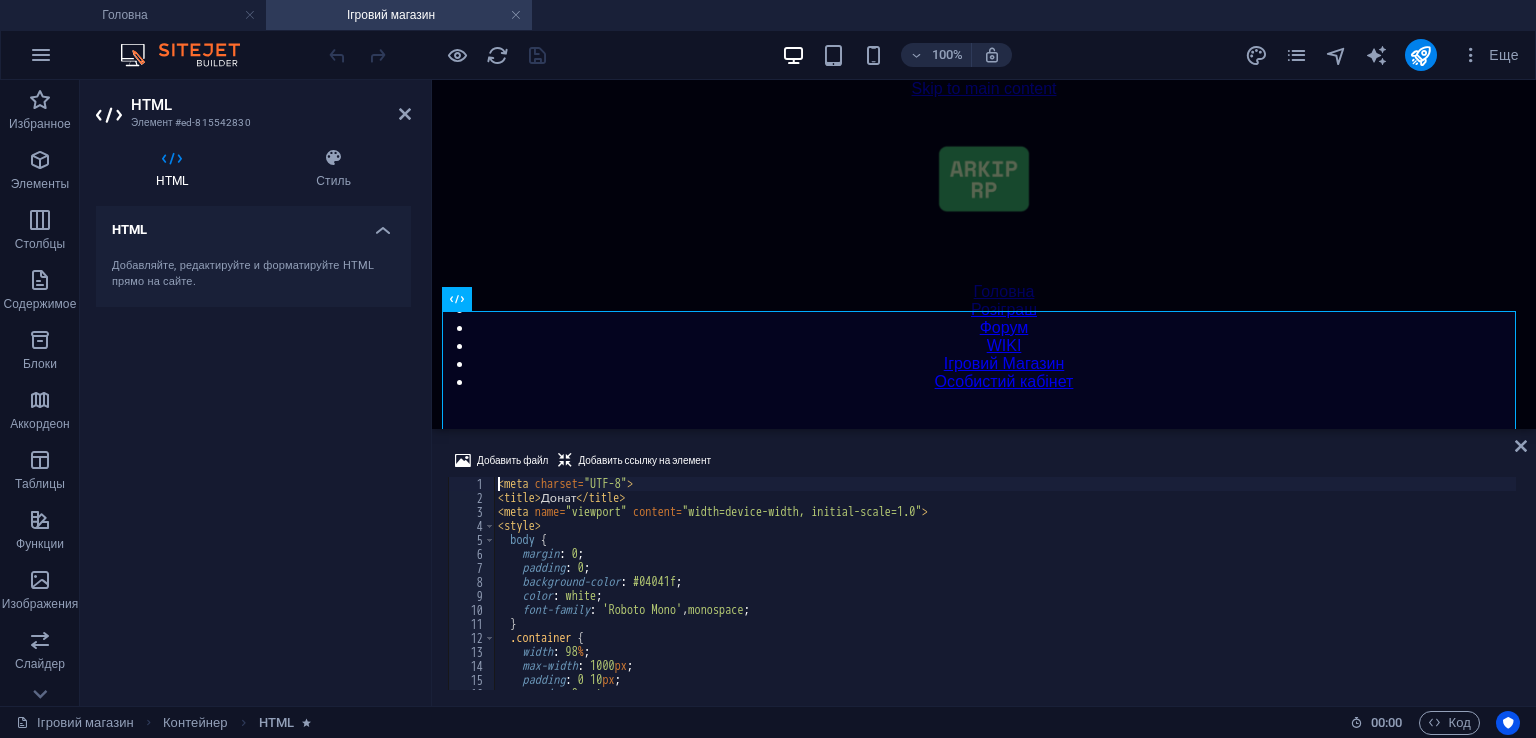 click on "< meta   charset = "UTF-8" > < title > Донат </ title > < meta   name = "viewport"   content = "width=device-width, initial-scale=1.0" > < style >    body   {      margin :   0 ;      padding :   0 ;      background-color :   #04041f ;      color :   white ;      font-family :   ' Roboto Mono ' ,  monospace ;    }    .container   {      width :   98 % ;      max-width :   1000 px ;      padding :   0   10 px ;      margin :   0   auto ;      box-sizing :   border-box ;" at bounding box center (1005, 597) 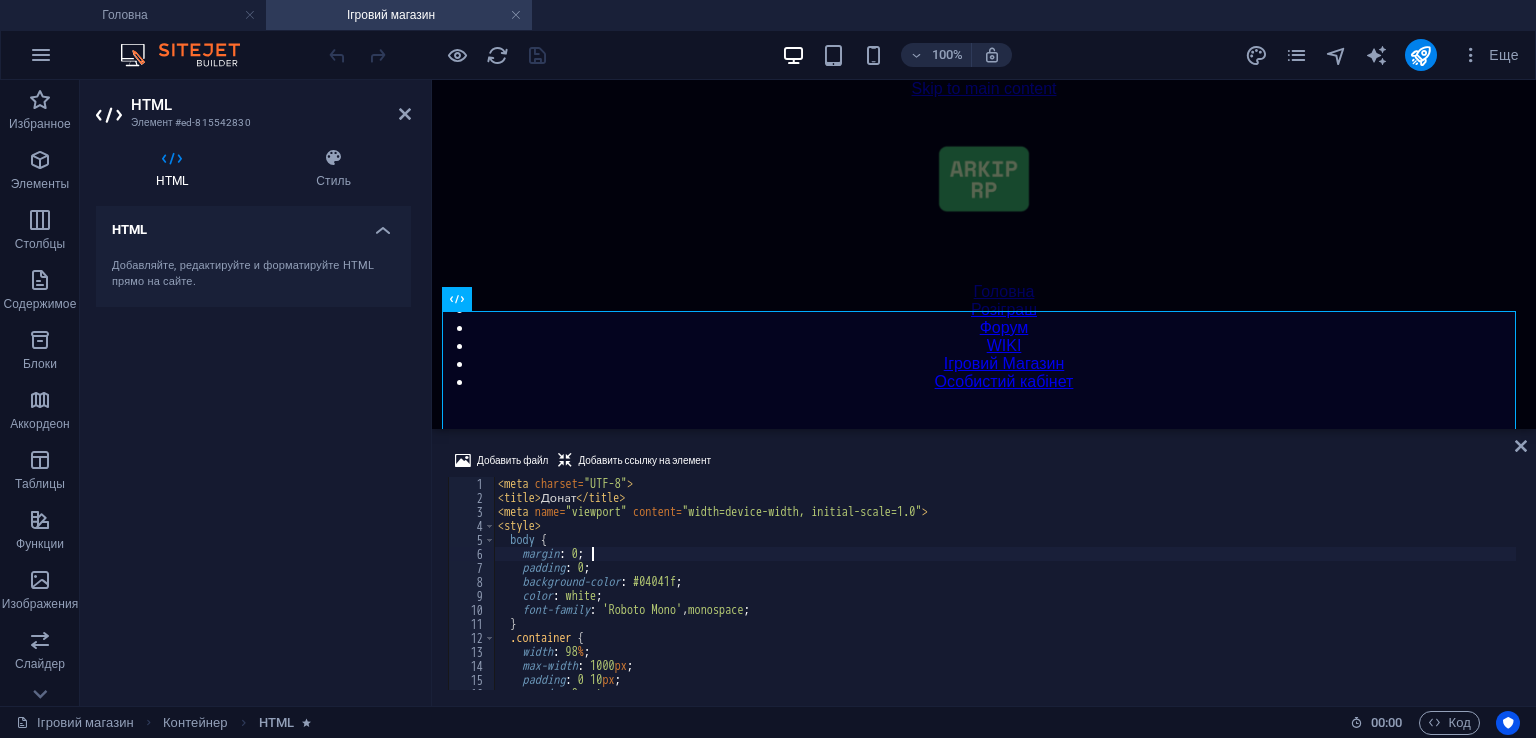 click on "< meta   charset = "UTF-8" > < title > Донат </ title > < meta   name = "viewport"   content = "width=device-width, initial-scale=1.0" > < style >    body   {      margin :   0 ;      padding :   0 ;      background-color :   #04041f ;      color :   white ;      font-family :   ' Roboto Mono ' ,  monospace ;    }    .container   {      width :   98 % ;      max-width :   1000 px ;      padding :   0   10 px ;      margin :   0   auto ;      box-sizing :   border-box ;" at bounding box center (1005, 597) 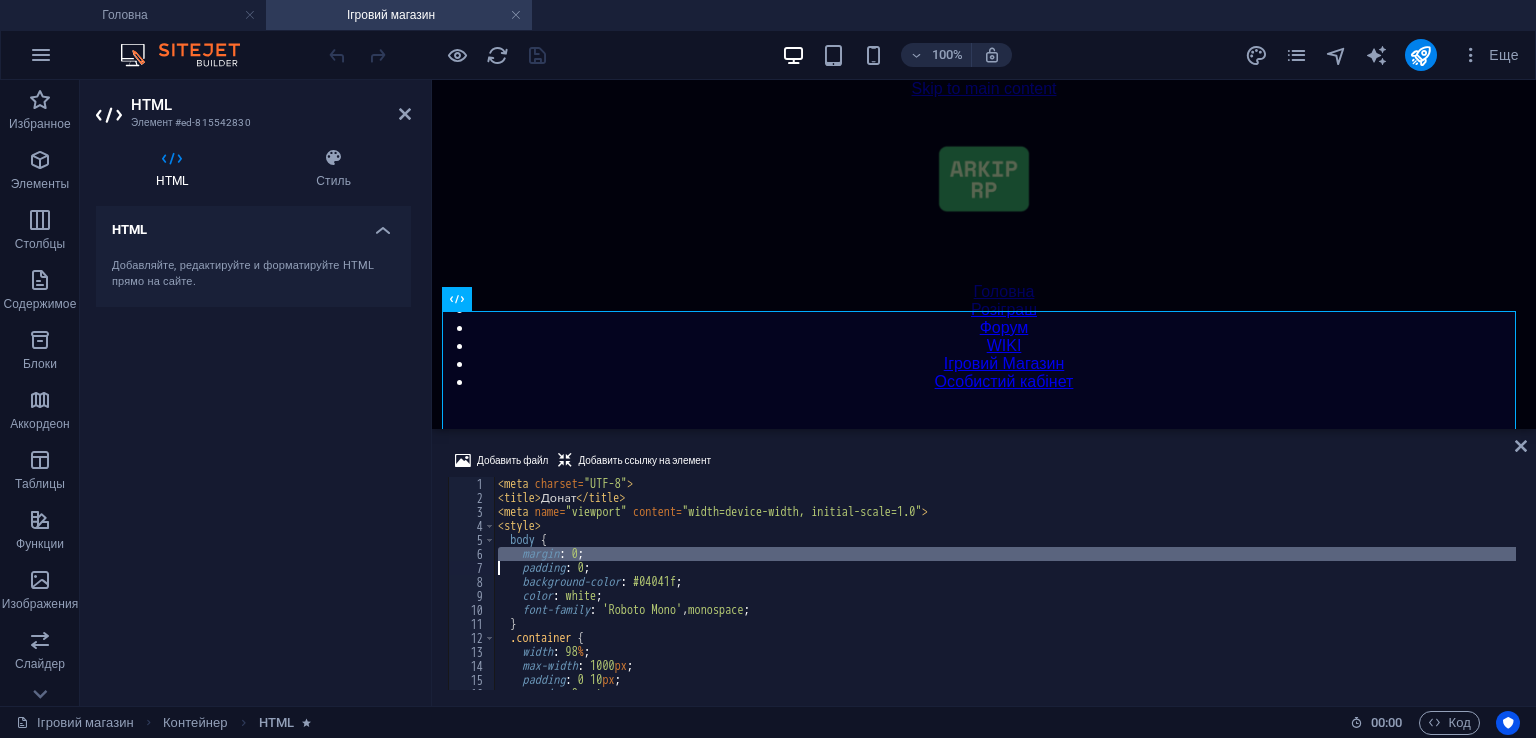 click on "< meta   charset = "UTF-8" > < title > Донат </ title > < meta   name = "viewport"   content = "width=device-width, initial-scale=1.0" > < style >    body   {      margin :   0 ;      padding :   0 ;      background-color :   #04041f ;      color :   white ;      font-family :   ' Roboto Mono ' ,  monospace ;    }    .container   {      width :   98 % ;      max-width :   1000 px ;      padding :   0   10 px ;      margin :   0   auto ;      box-sizing :   border-box ;" at bounding box center (1005, 597) 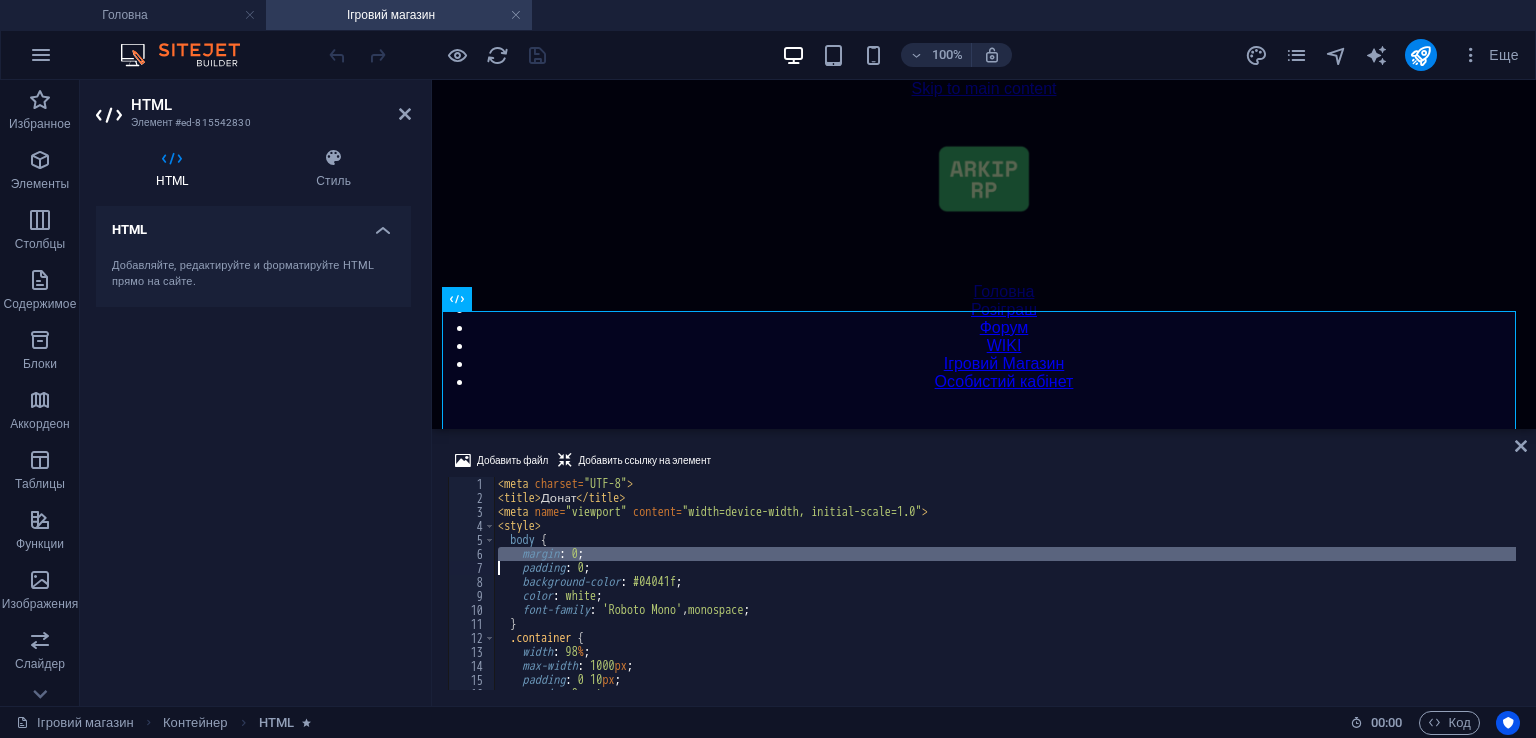 click on "< meta   charset = "UTF-8" > < title > Донат </ title > < meta   name = "viewport"   content = "width=device-width, initial-scale=1.0" > < style >    body   {      margin :   0 ;      padding :   0 ;      background-color :   #04041f ;      color :   white ;      font-family :   ' Roboto Mono ' ,  monospace ;    }    .container   {      width :   98 % ;      max-width :   1000 px ;      padding :   0   10 px ;      margin :   0   auto ;      box-sizing :   border-box ;" at bounding box center (1005, 597) 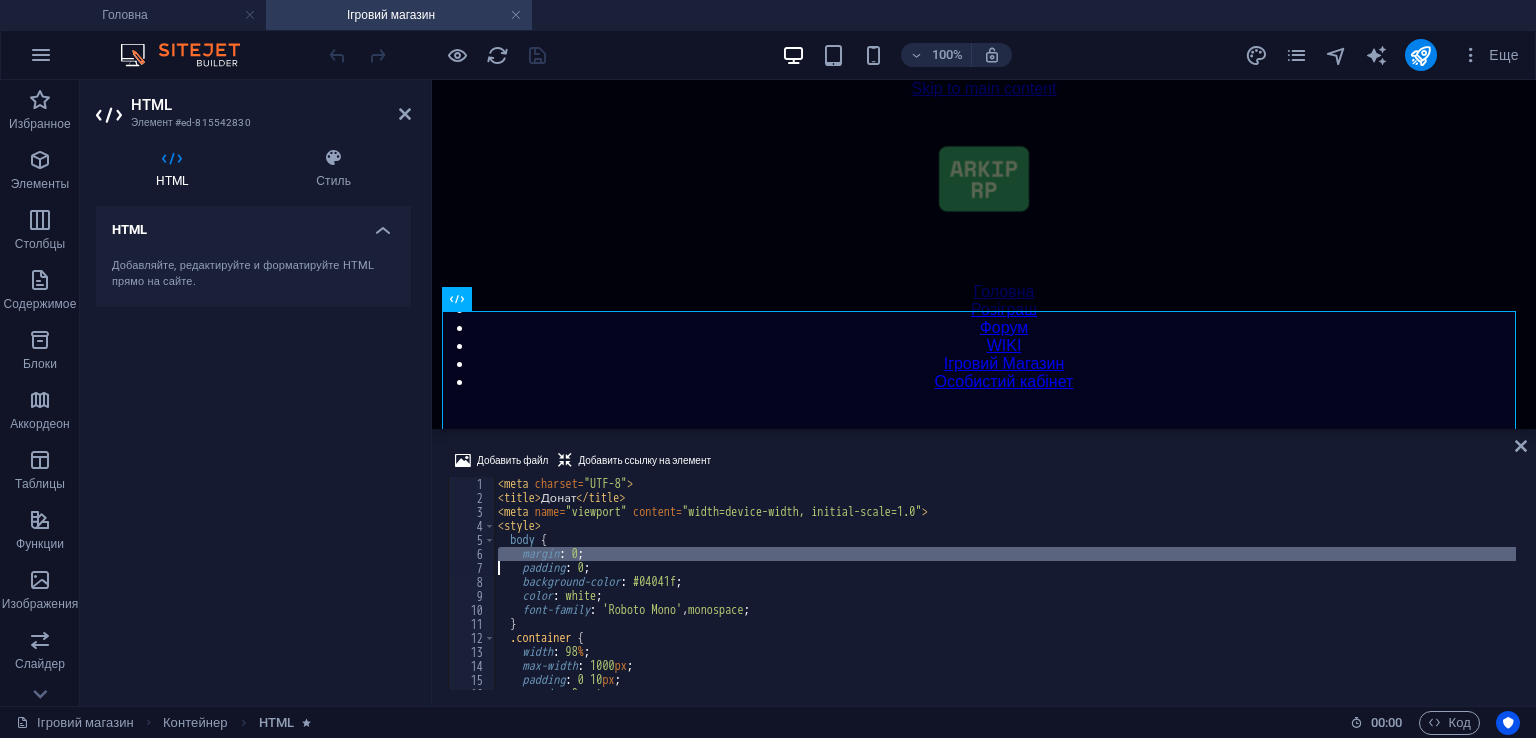 type on "</script>
</div>" 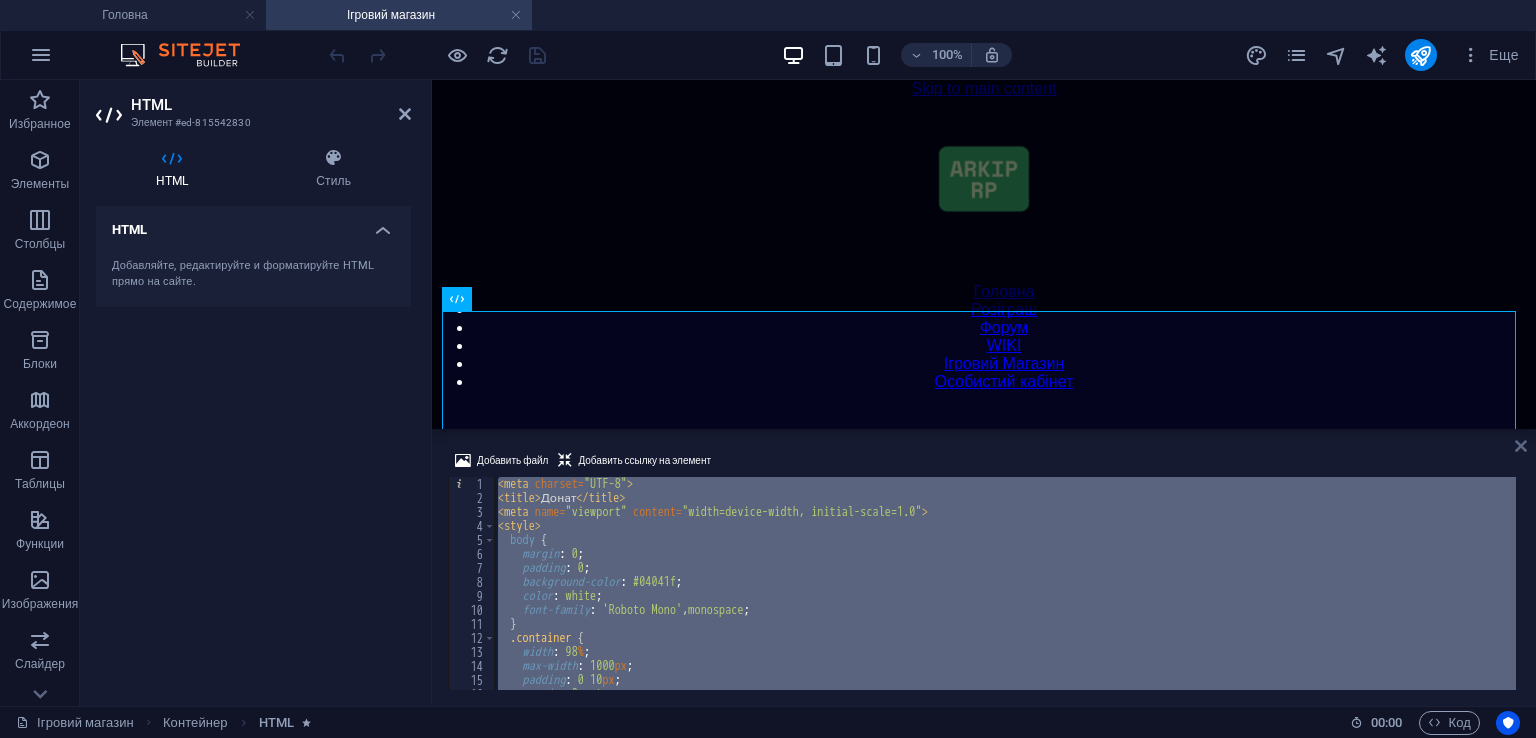 click at bounding box center [1521, 446] 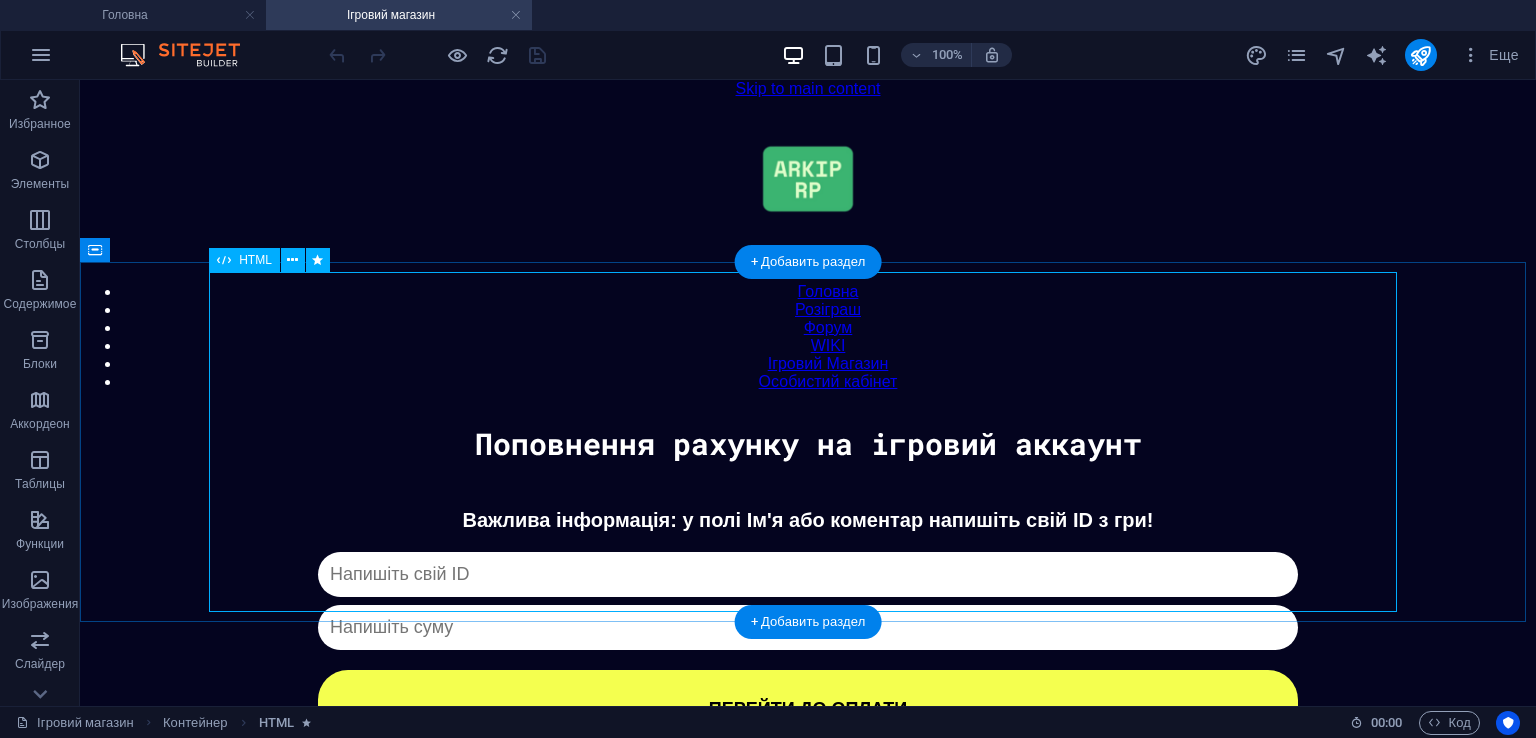 click on "Донат
Важлива інформація: у полі Ім'я або коментар напишіть свій ID з гри!
Капча не пройдена
ПЕРЕЙТИ ДО ОПЛАТИ
✖
Оберіть спосіб оплати
Monobank
Steam (Обмін)
PayPal  В розробці
Crypto  В розробці" at bounding box center [808, 628] 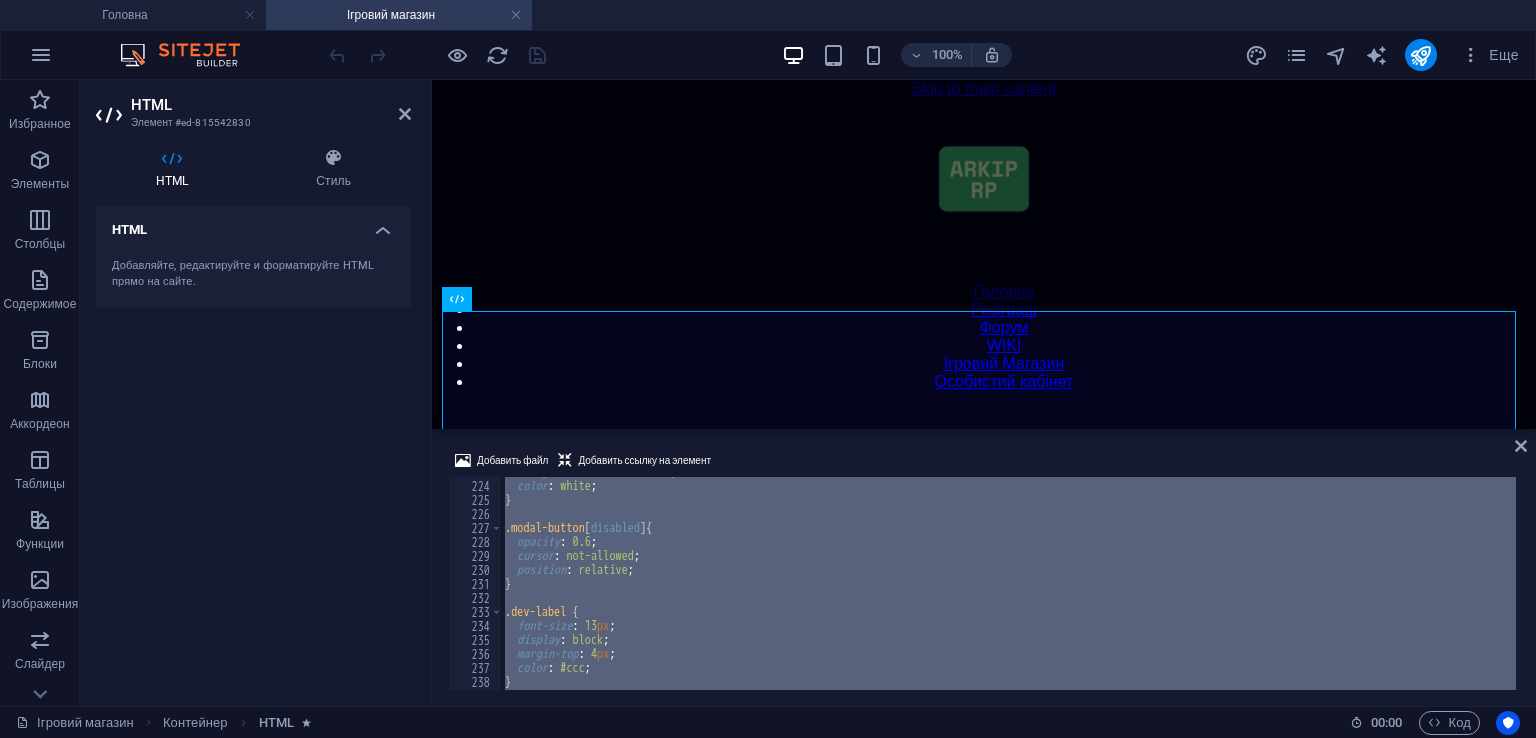 click on "background-color :   #f7931a ;   /* помаранчевий як у Bitcoin */    color :   white ; } .modal-button [ disabled ]  {    opacity :   0.6 ;    cursor :   not-allowed ;    position :   relative ; } .dev-label   {    font-size :   13 px ;    display :   block ;    margin-top :   4 px ;    color :   #ccc ; }" at bounding box center (1008, 583) 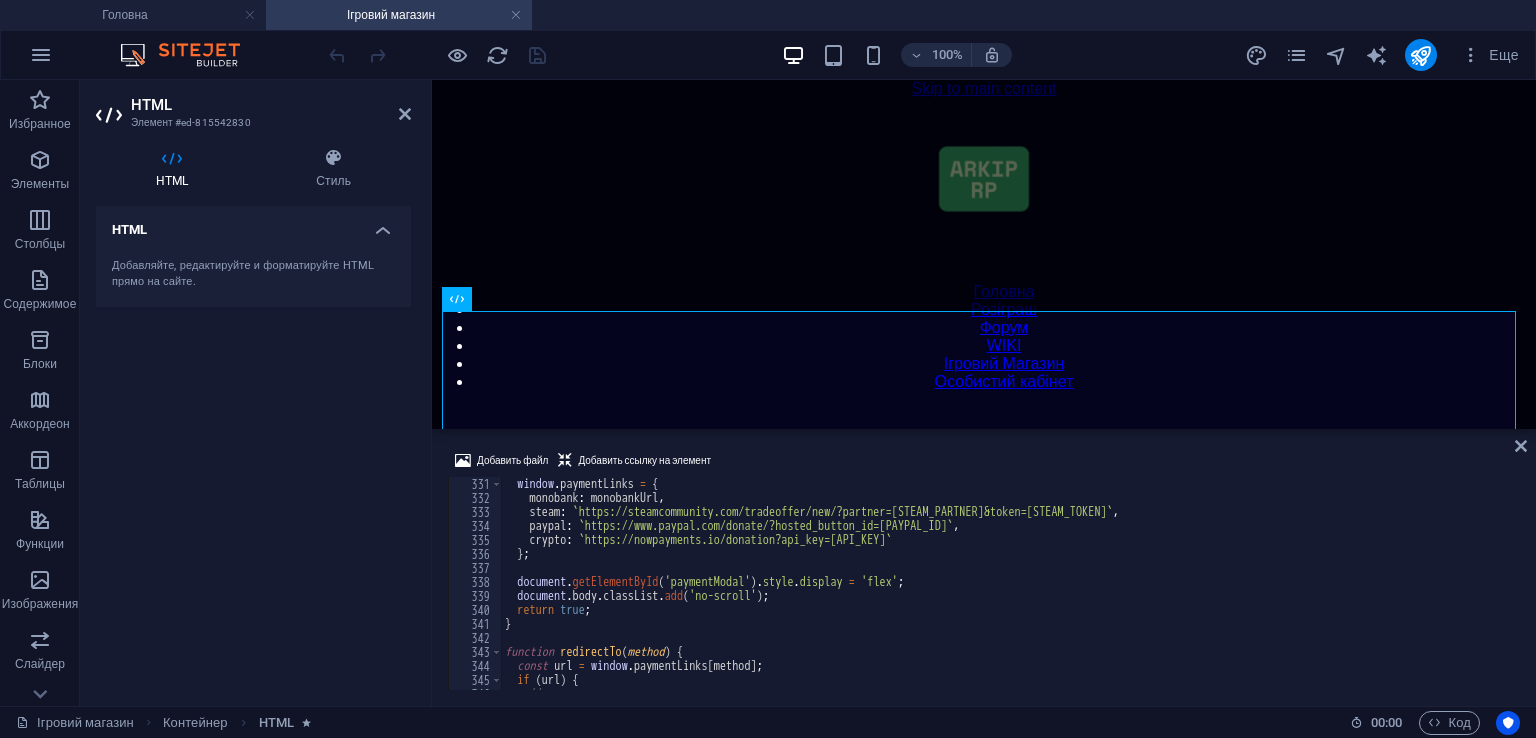 scroll, scrollTop: 4827, scrollLeft: 0, axis: vertical 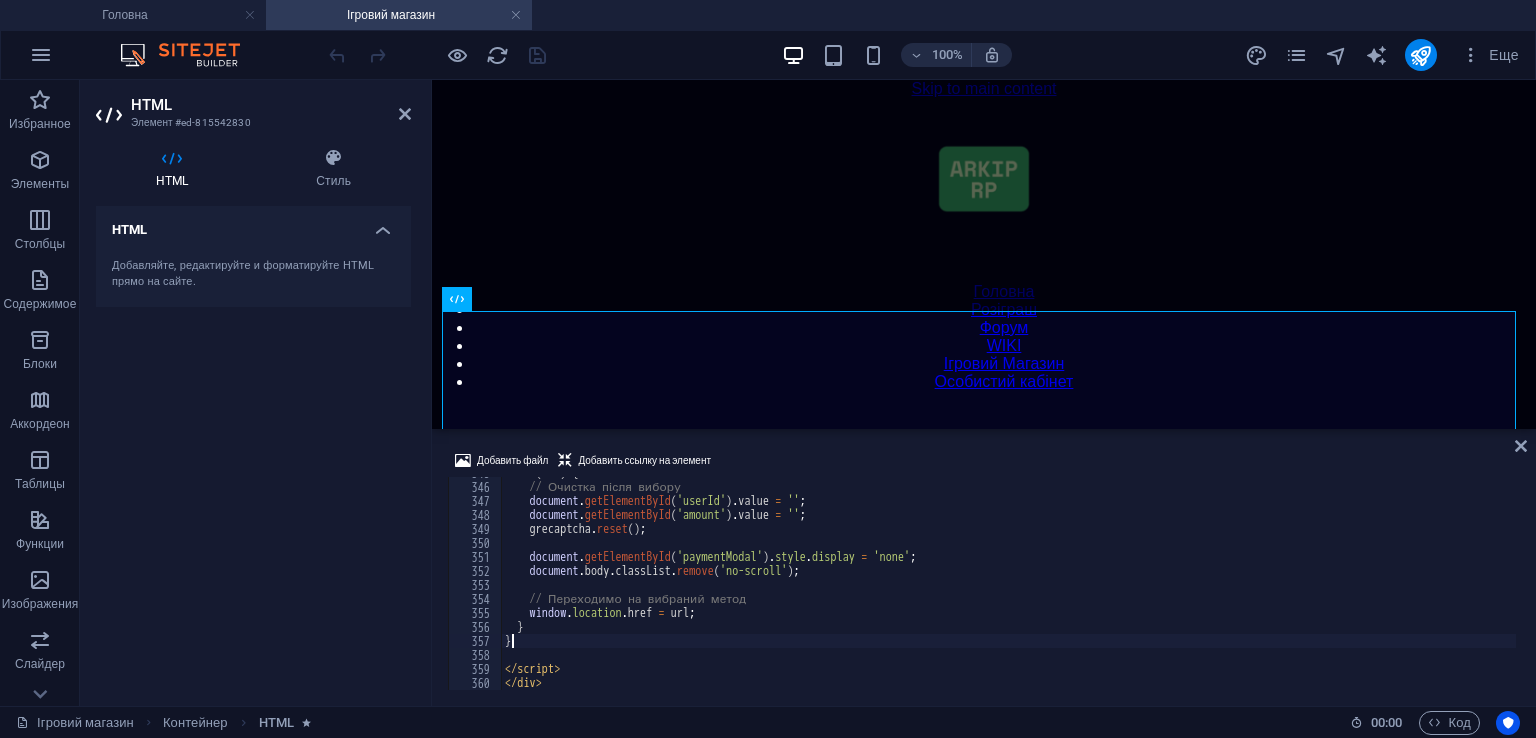 click on "<\/ script> <\/ div>" at bounding box center [1008, 586] 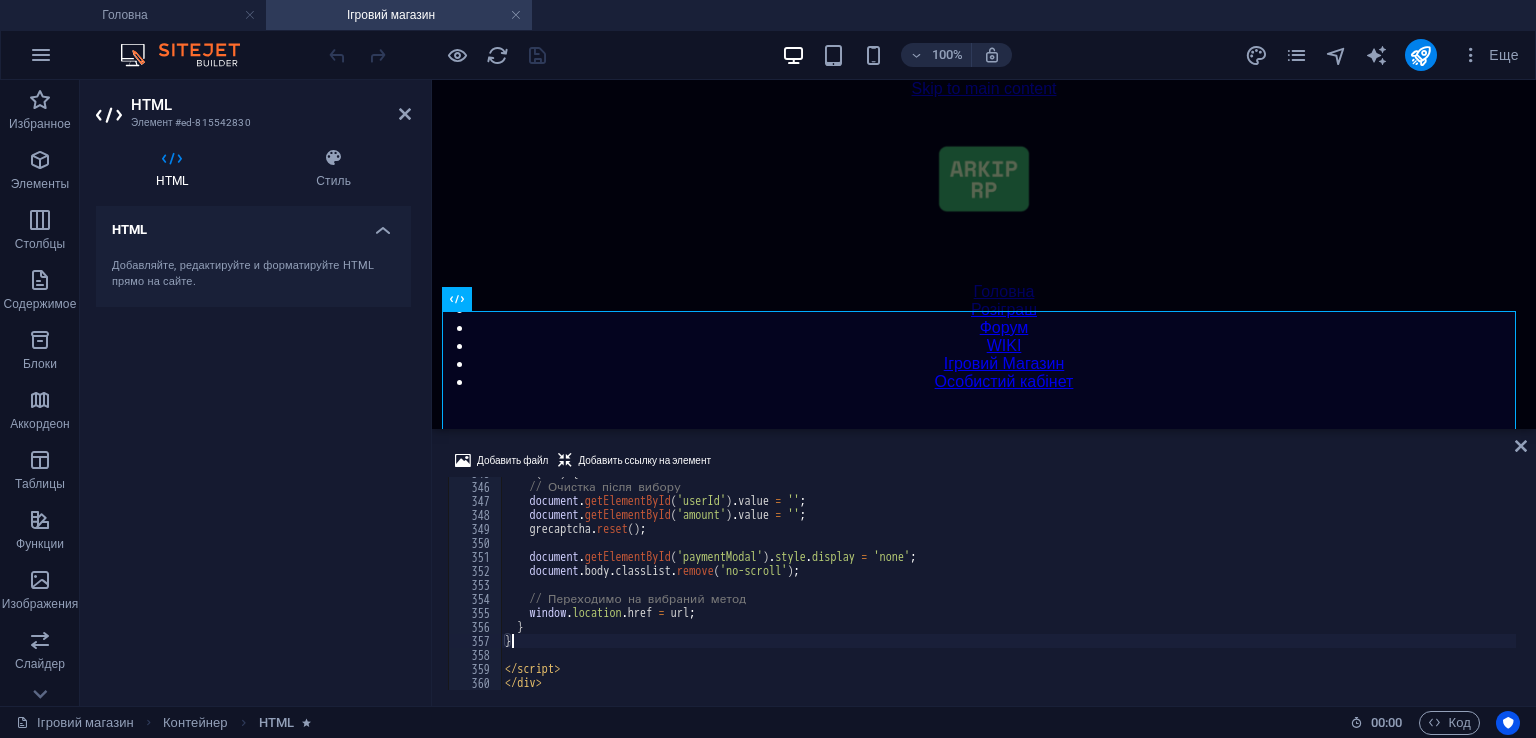 click on "<\/ script> <\/ div>" at bounding box center (1008, 586) 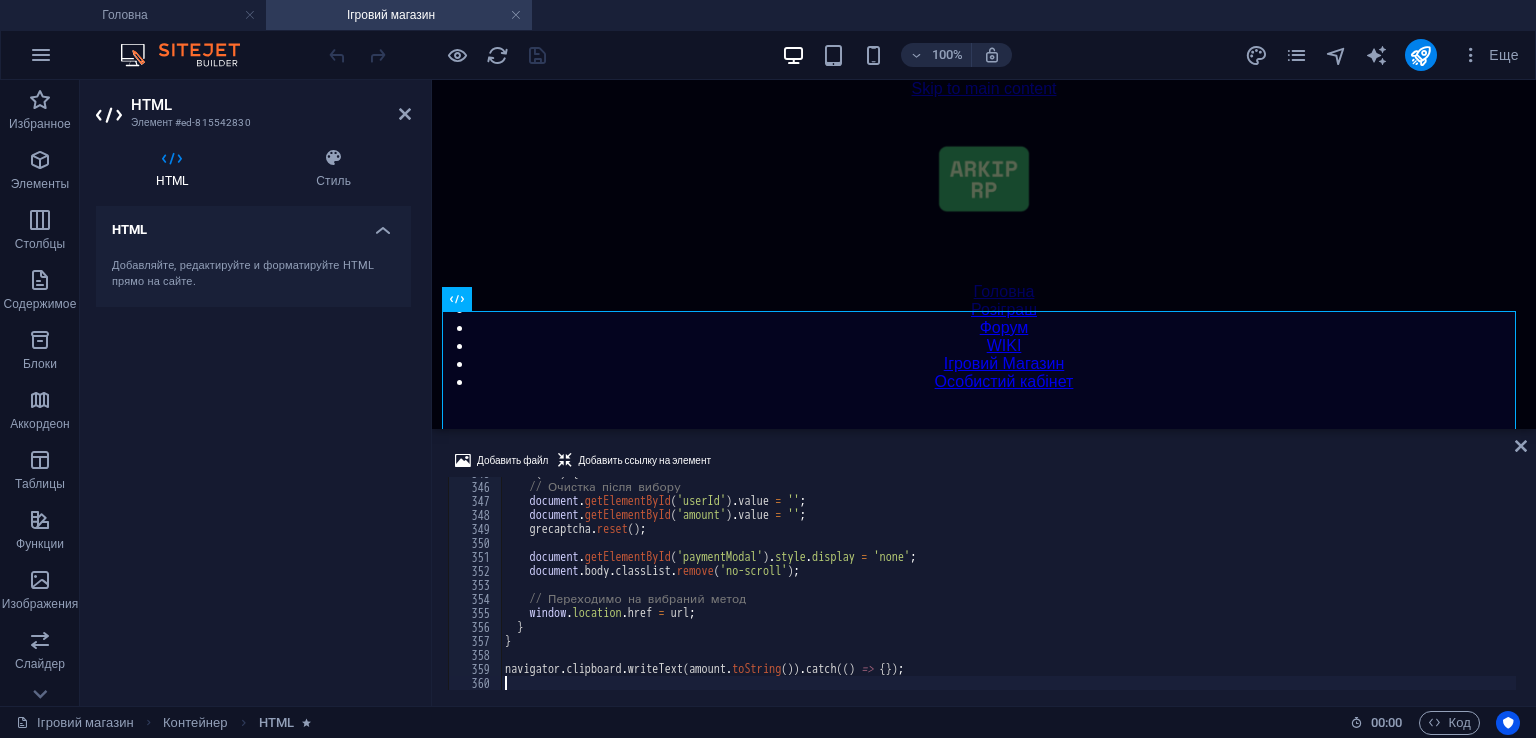 scroll, scrollTop: 4855, scrollLeft: 0, axis: vertical 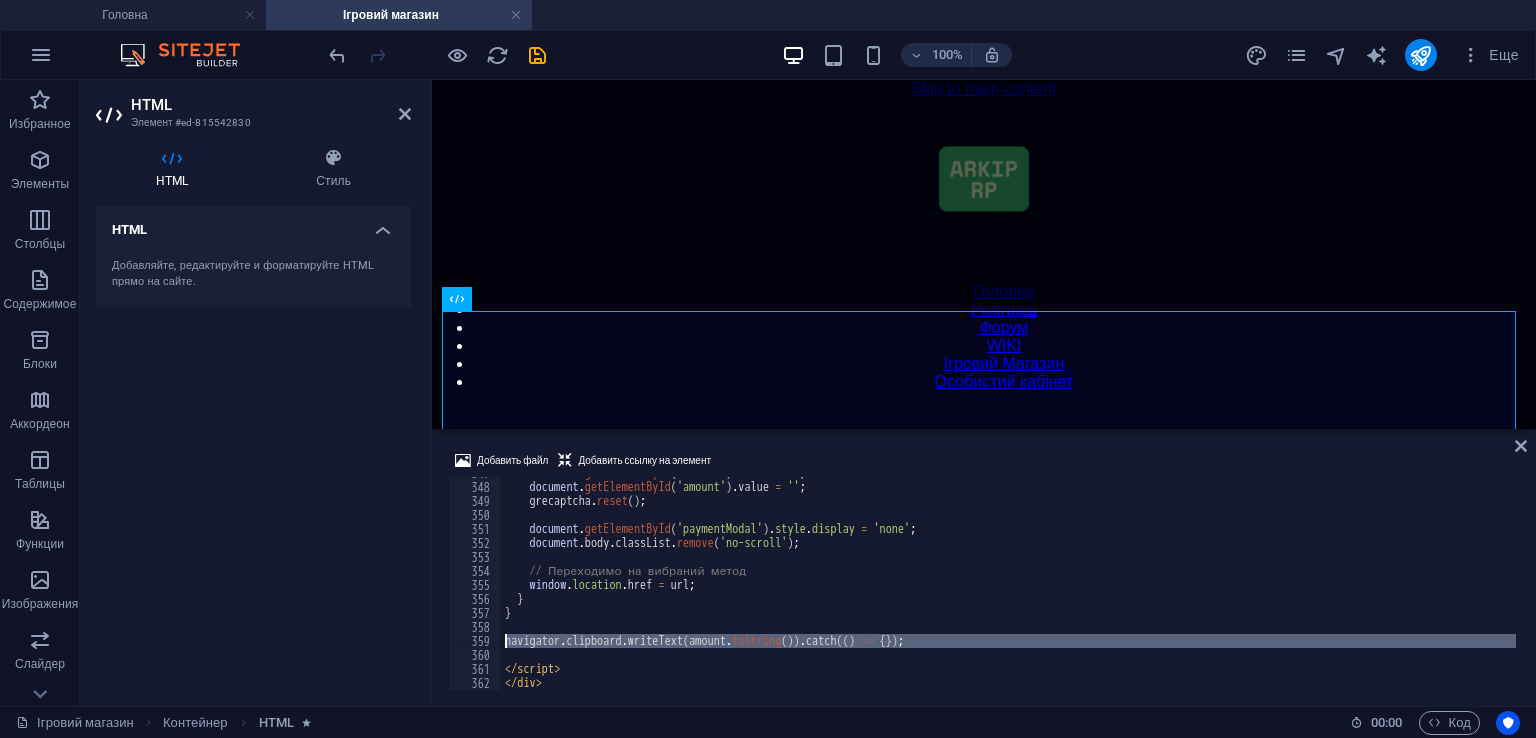drag, startPoint x: 516, startPoint y: 661, endPoint x: 504, endPoint y: 645, distance: 20 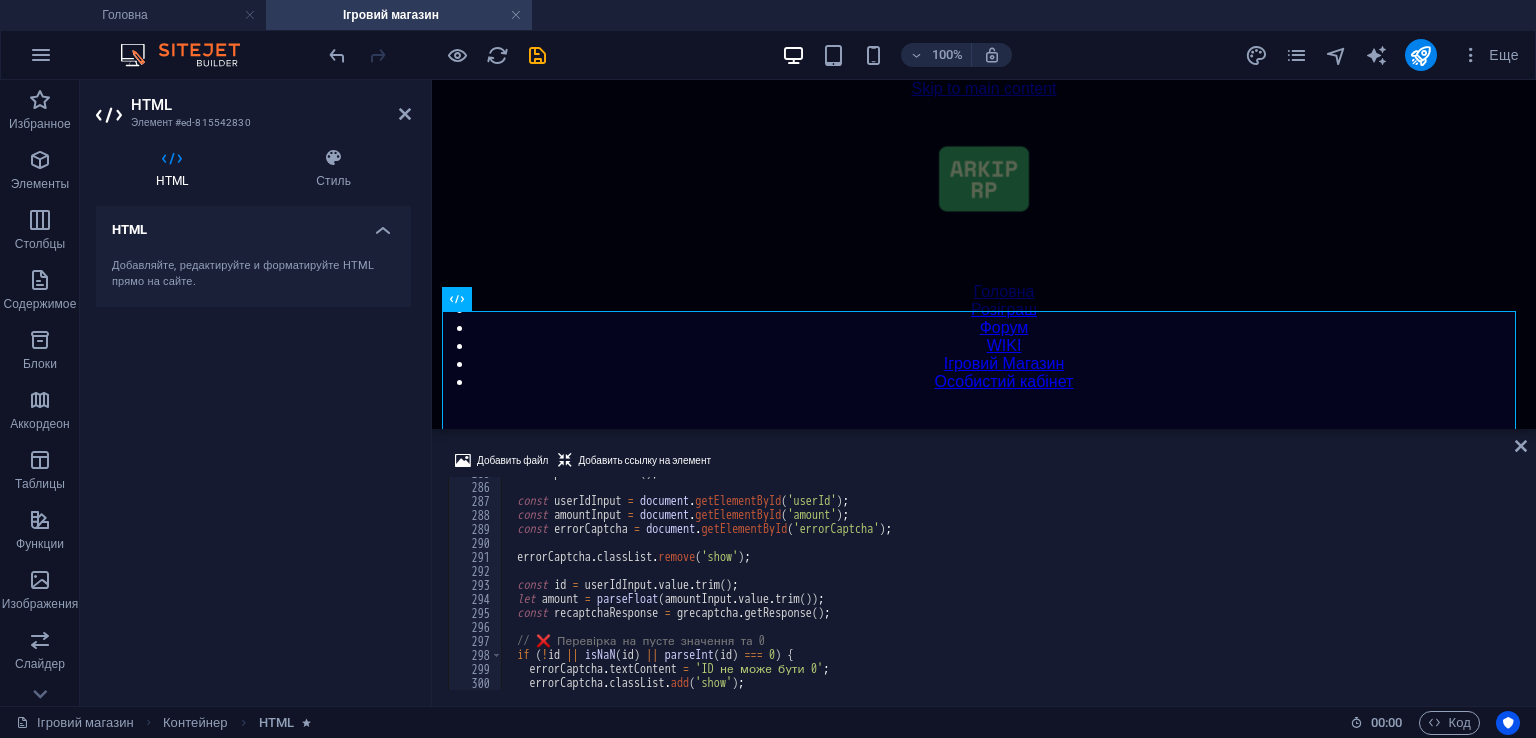 scroll, scrollTop: 3987, scrollLeft: 0, axis: vertical 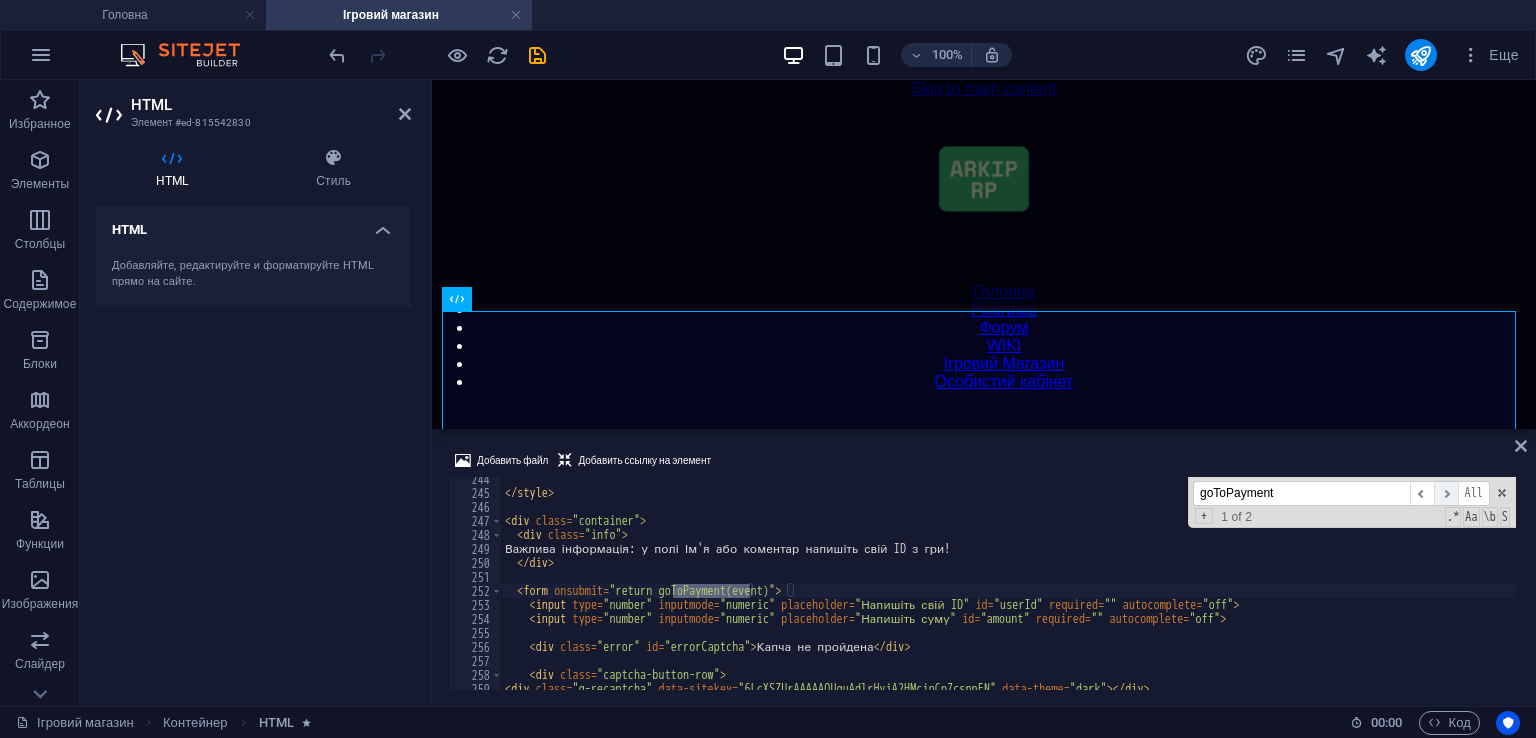 click on "​" at bounding box center [1446, 493] 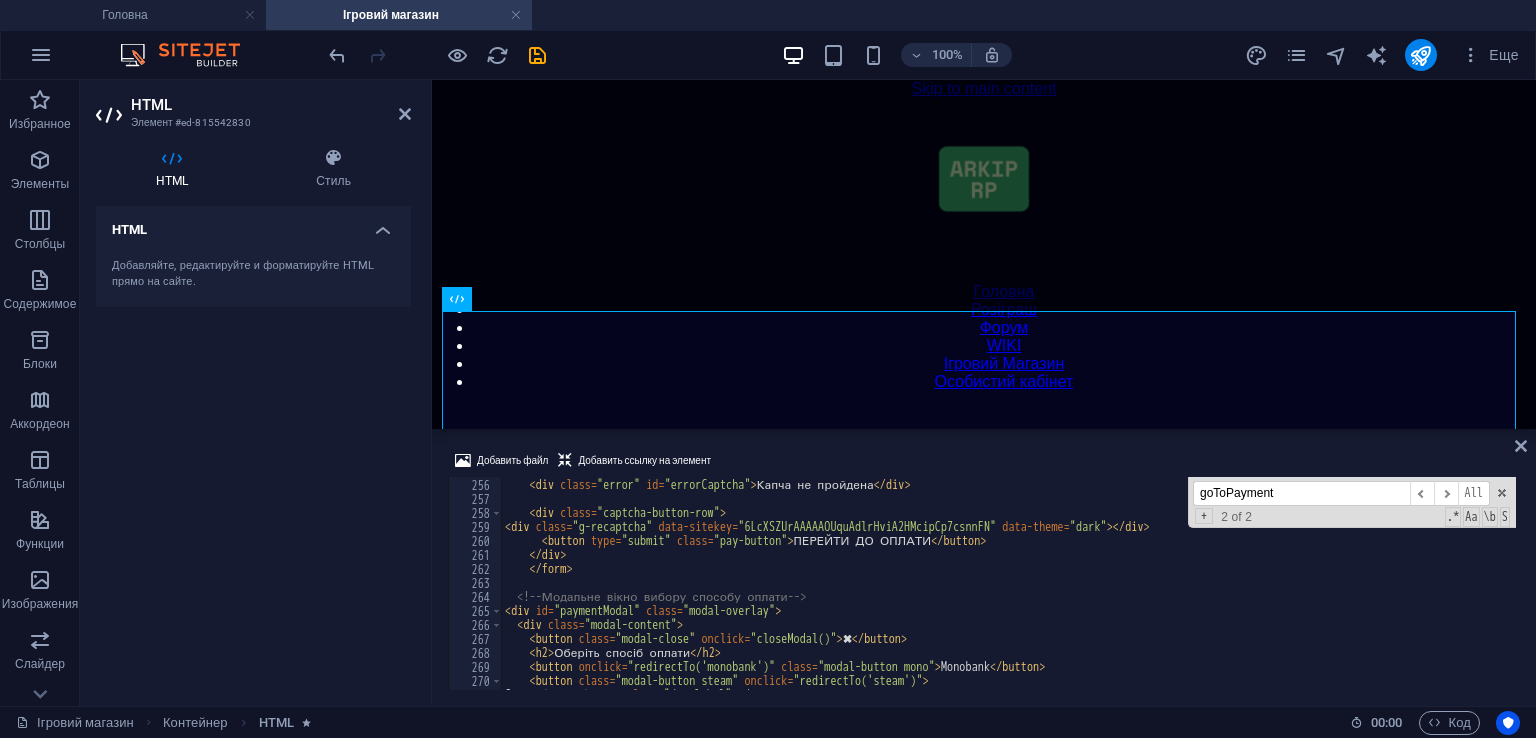 scroll, scrollTop: 3569, scrollLeft: 0, axis: vertical 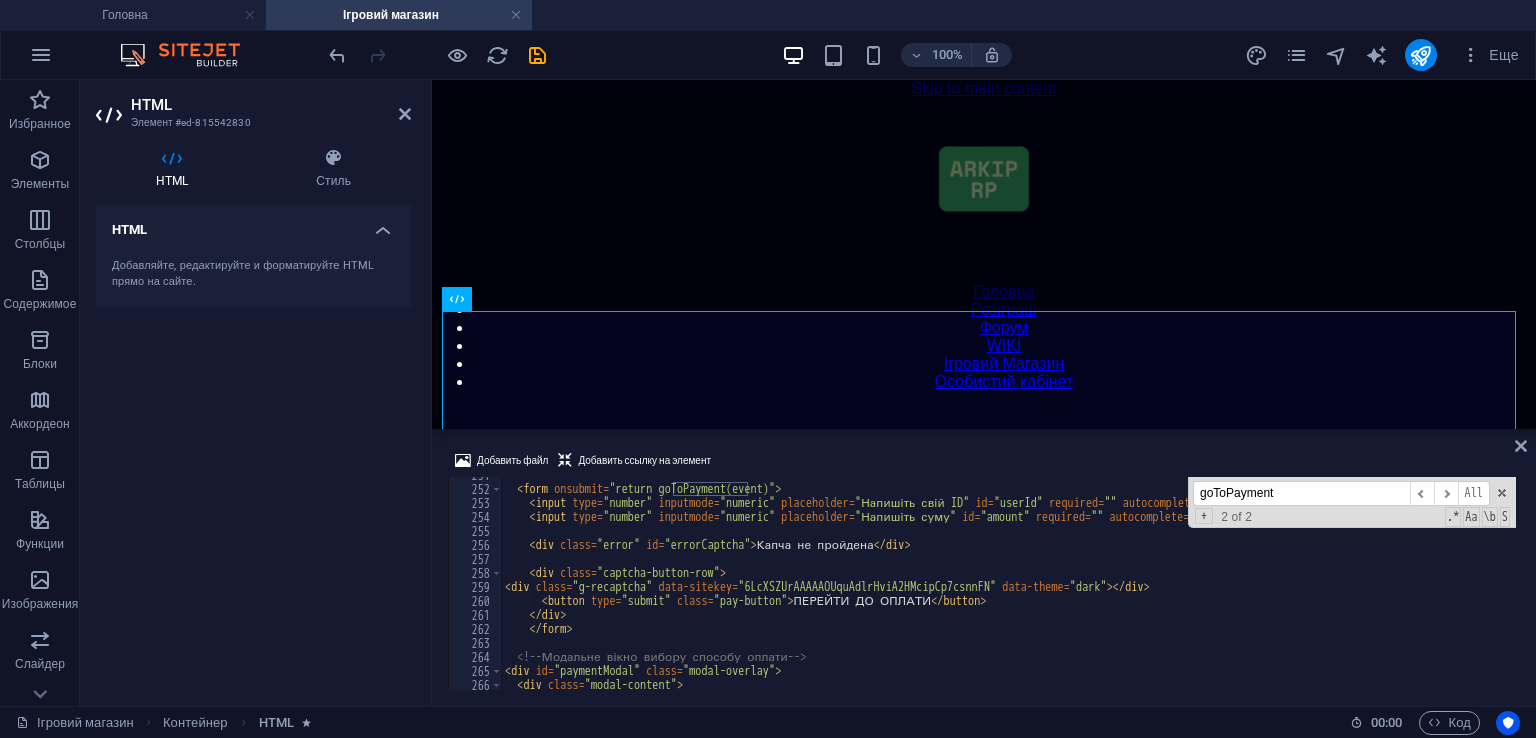 click on "goToPayment" at bounding box center (1301, 493) 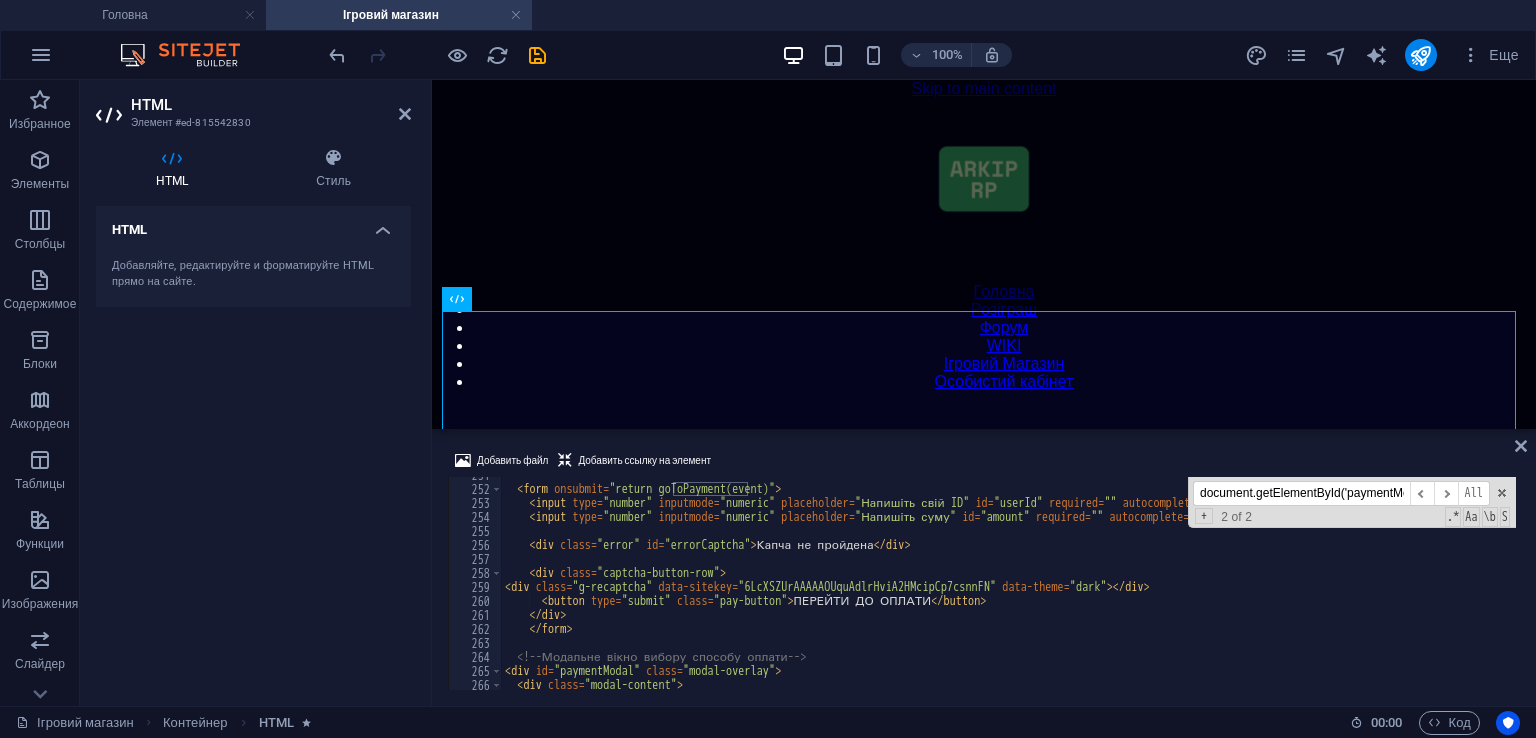 scroll, scrollTop: 0, scrollLeft: 136, axis: horizontal 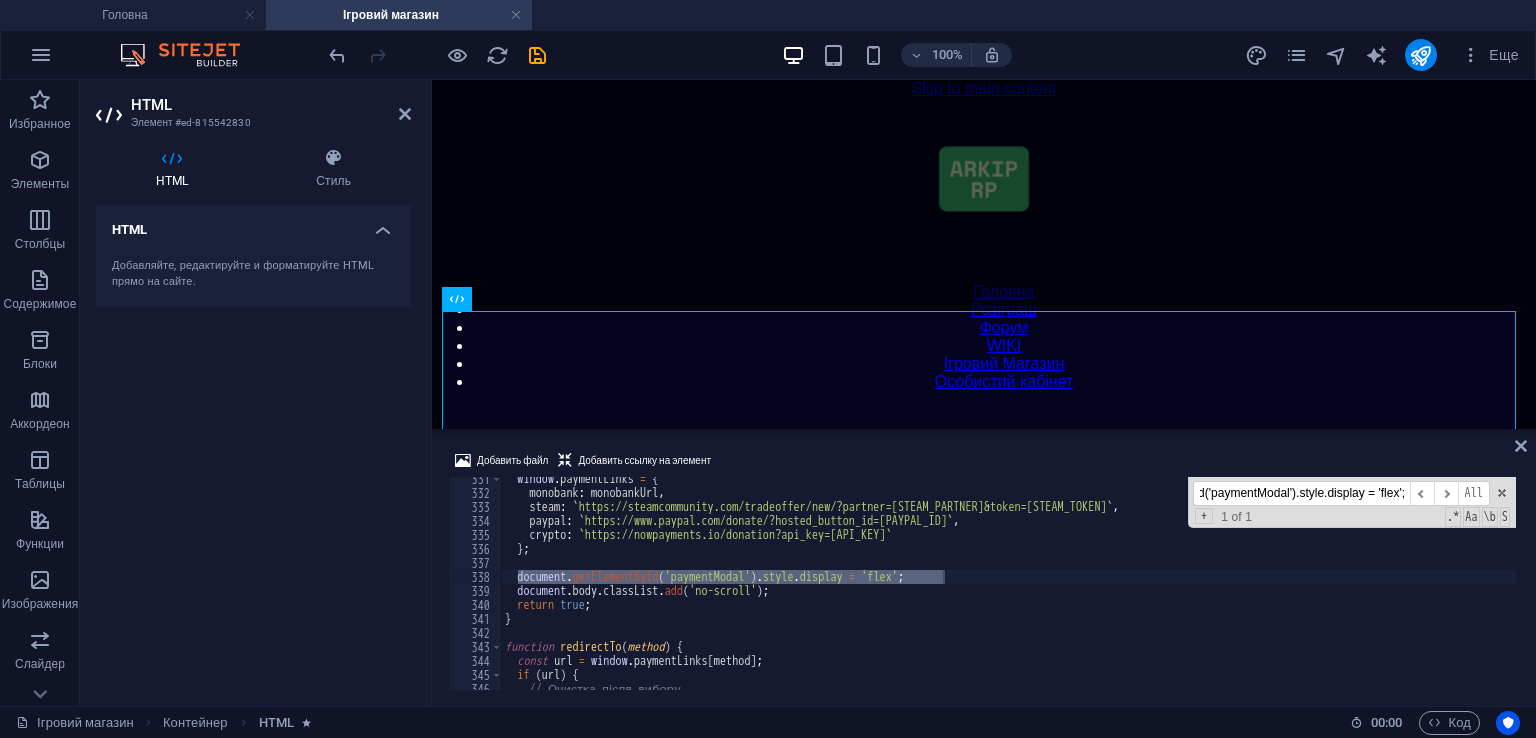 type on "document.getElementById('paymentModal').style.display = 'flex';" 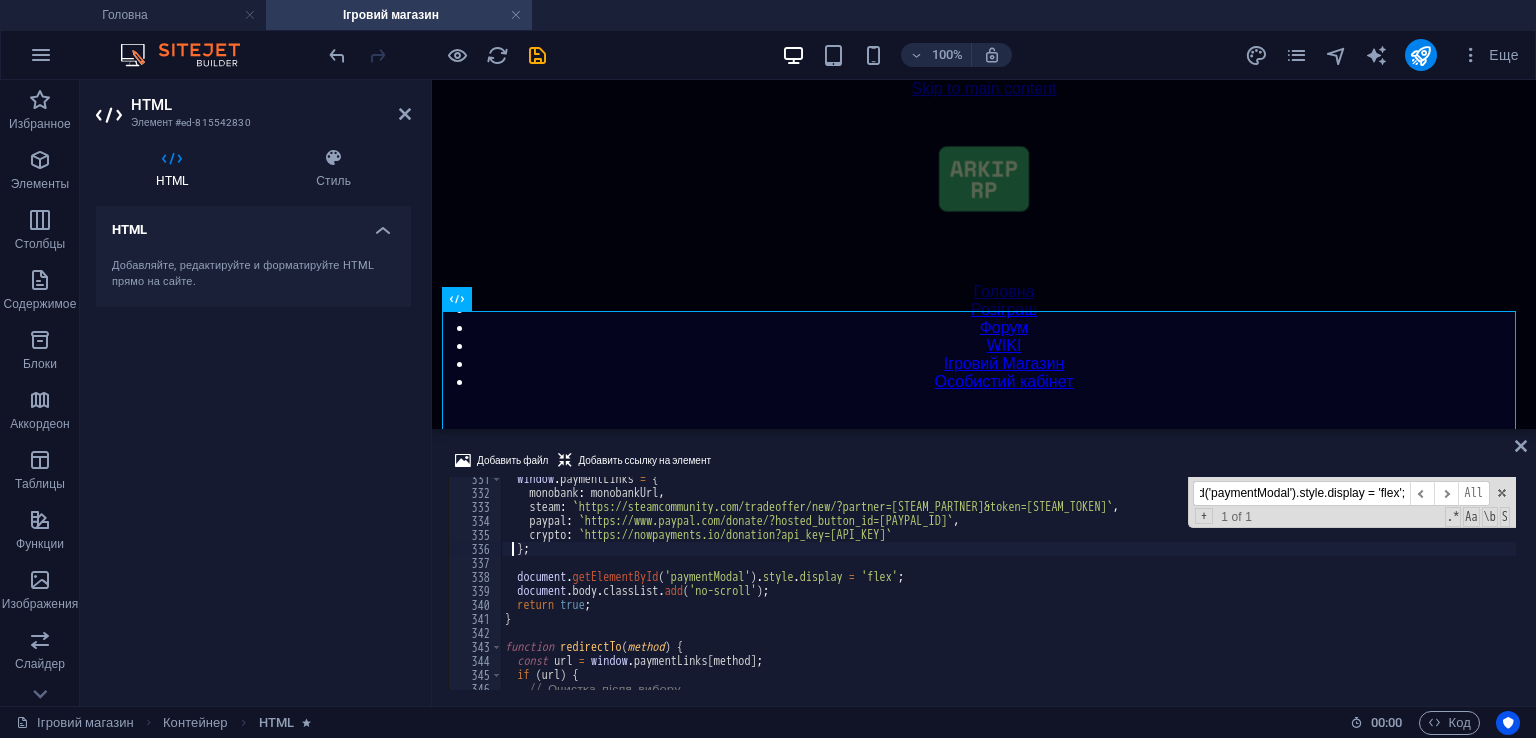 click on "window.paymentLinks = { monobank: monobankUrl, steam: ` https://steamcommunity.com/tradeoffer/new/?partner=[STEAM_PARTNER]&token=[STEAM_TOKEN] `, paypal: ` https://www.paypal.com/donate/?hosted_button_id=[PAYPAL_ID] `, crypto: ` https://nowpayments.io/donation?api_key=[API_KEY] ` }; document.getElementById('paymentModal').style.display = 'flex'; document.body.classList.add('no-scroll'); return true; } function redirectTo(method) { const url = window.paymentLinks[method]; if (url) { document.getElementById('userId').value = '';" at bounding box center [1008, 592] 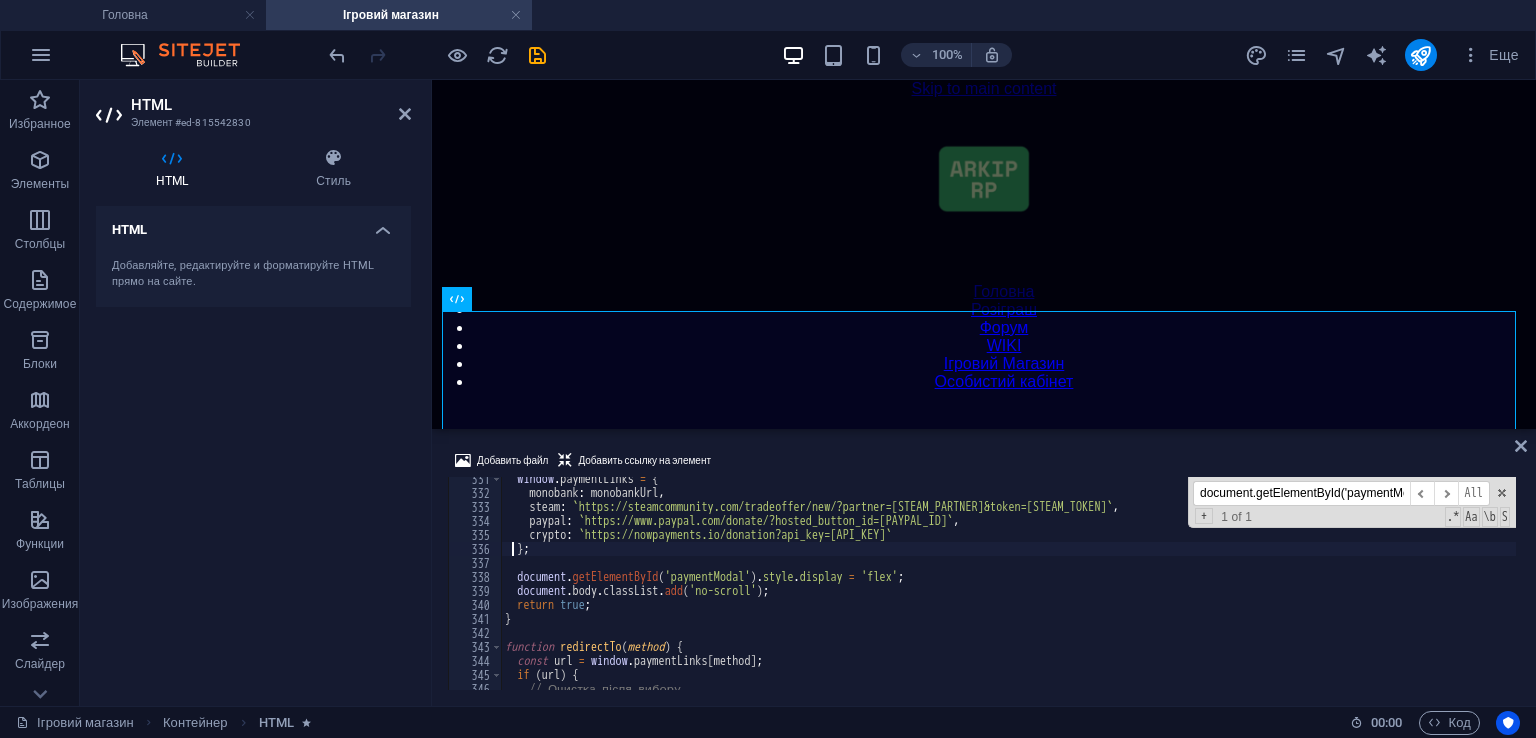 click on "window.paymentLinks = { monobank: monobankUrl, steam: ` https://steamcommunity.com/tradeoffer/new/?partner=[STEAM_PARTNER]&token=[STEAM_TOKEN] `, paypal: ` https://www.paypal.com/donate/?hosted_button_id=[PAYPAL_ID] `, crypto: ` https://nowpayments.io/donation?api_key=[API_KEY] ` }; document.getElementById('paymentModal').style.display = 'flex'; document.body.classList.add('no-scroll'); return true; } function redirectTo(method) { const url = window.paymentLinks[method]; if (url) { document.getElementById('userId').value = '';" at bounding box center (1008, 592) 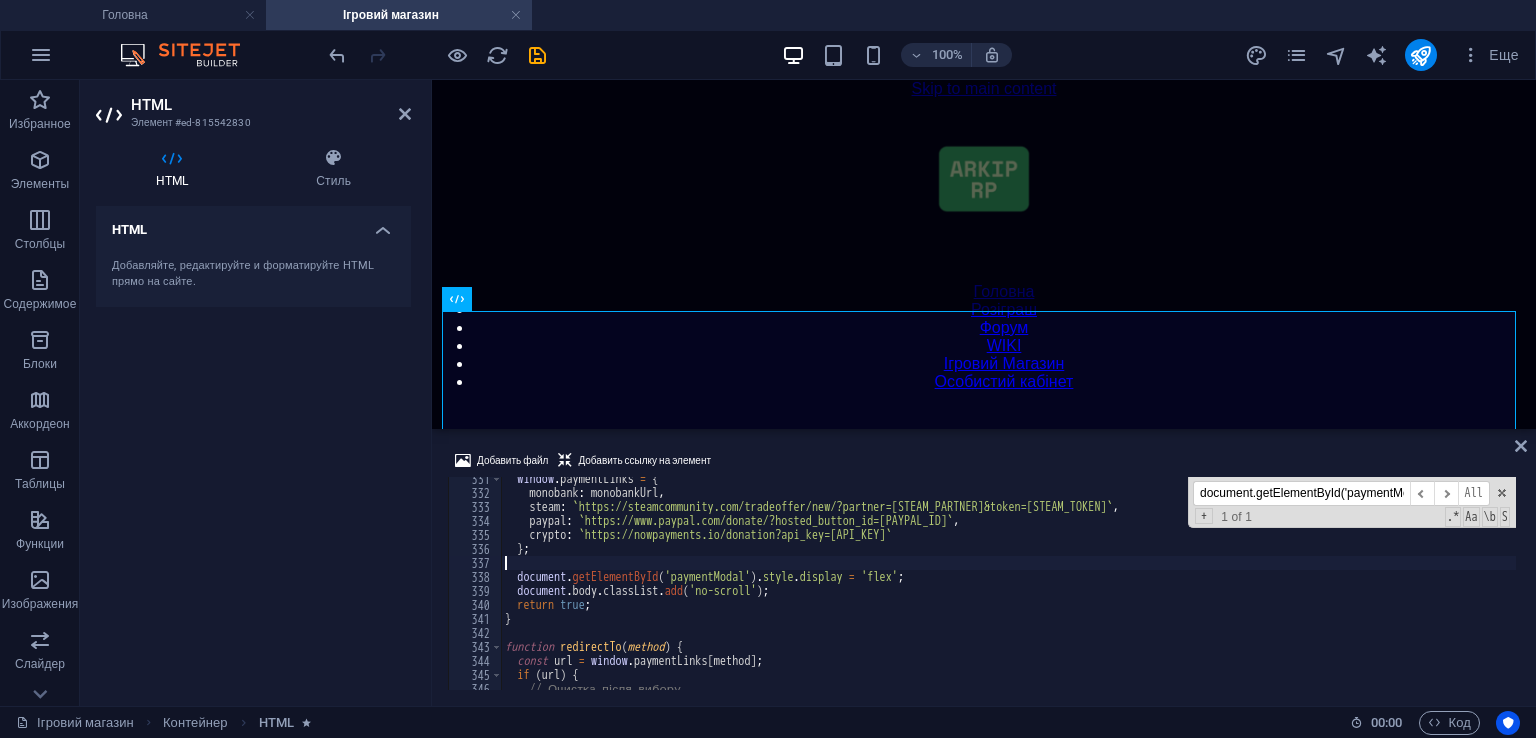 click on "window.paymentLinks = { monobank: monobankUrl, steam: ` https://steamcommunity.com/tradeoffer/new/?partner=[STEAM_PARTNER]&token=[STEAM_TOKEN] `, paypal: ` https://www.paypal.com/donate/?hosted_button_id=[PAYPAL_ID] `, crypto: ` https://nowpayments.io/donation?api_key=[API_KEY] ` }; document.getElementById('paymentModal').style.display = 'flex'; document.body.classList.add('no-scroll'); return true; } function redirectTo(method) { const url = window.paymentLinks[method]; if (url) { document.getElementById('userId').value = '';" at bounding box center [1008, 592] 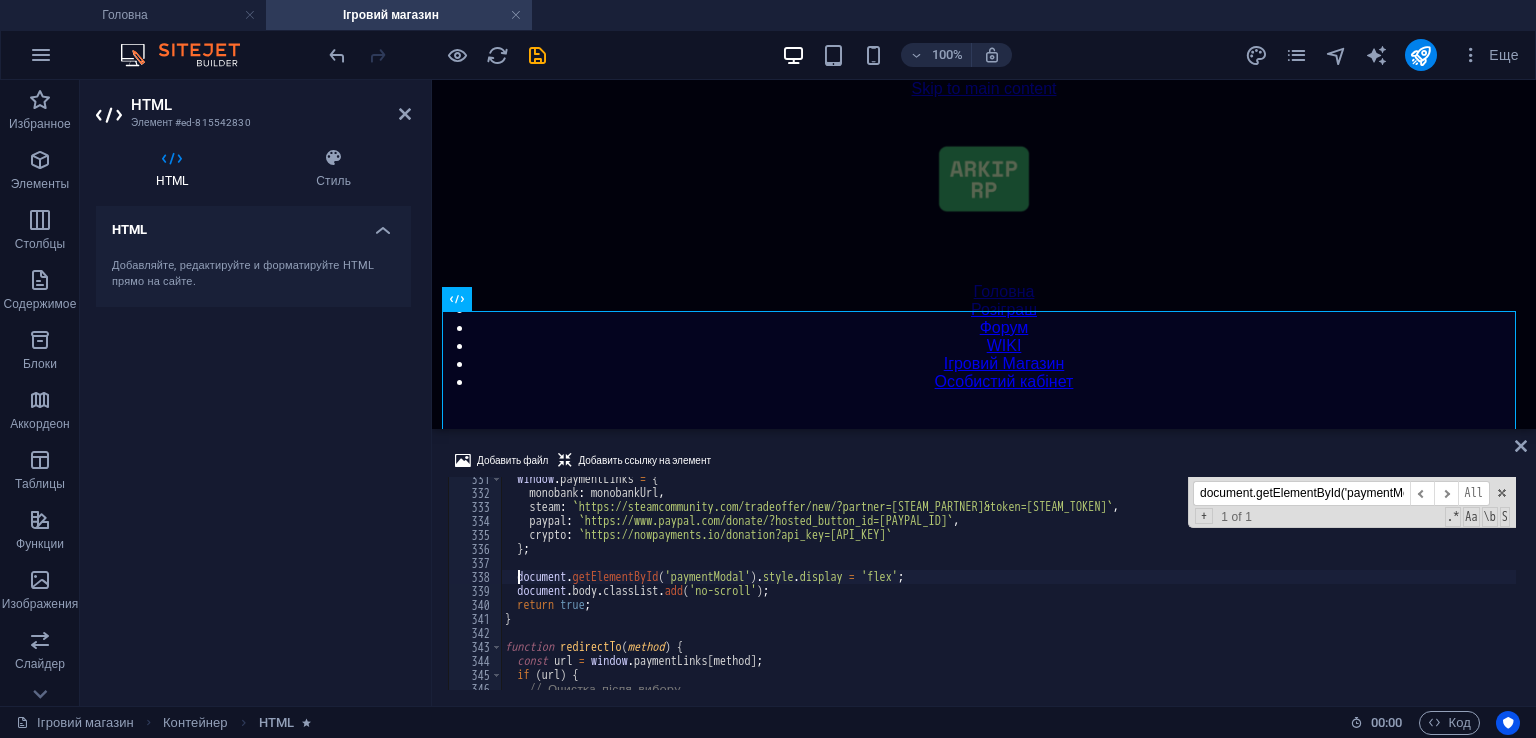 type on "document.getElementById('paymentModal').style.display = 'flex';" 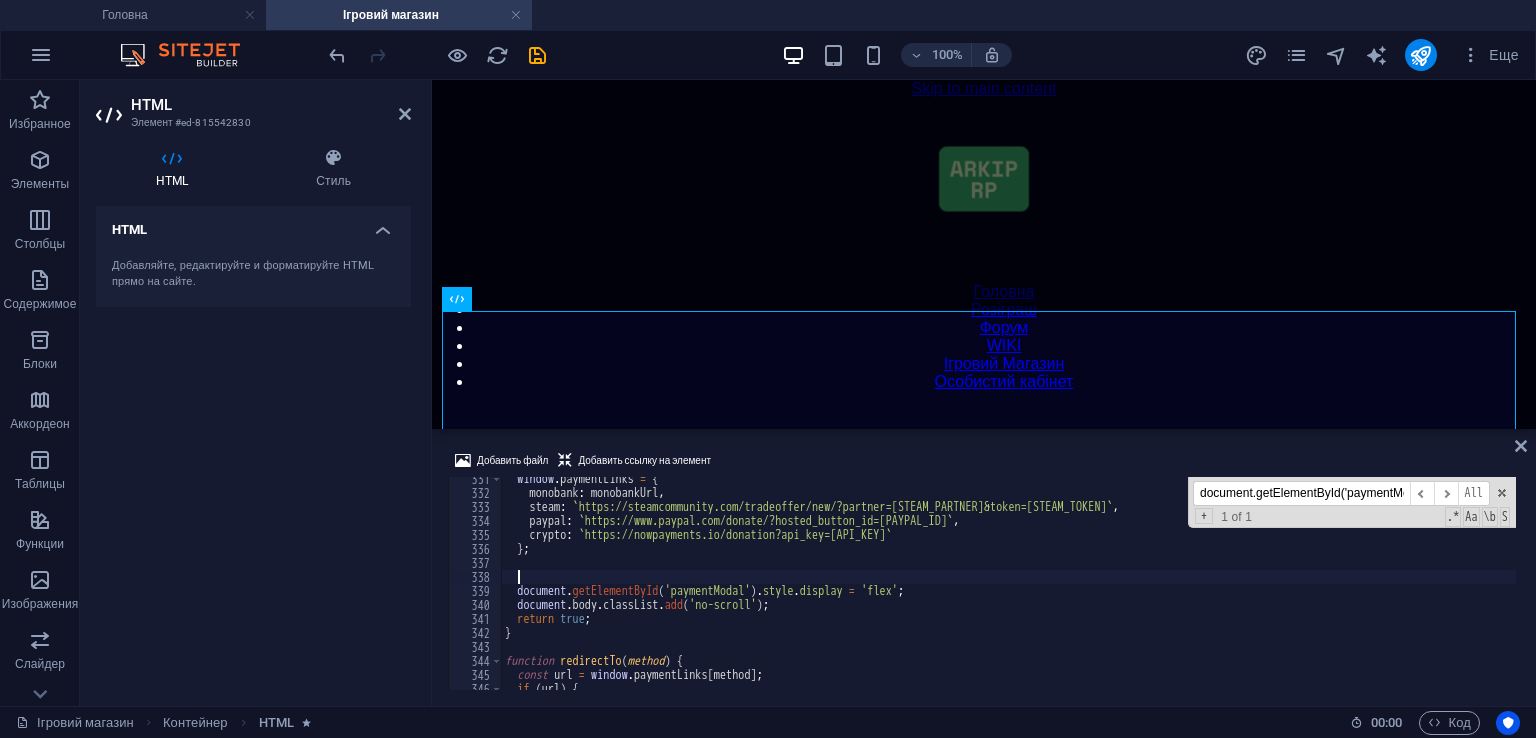 click on "window.paymentLinks = { monobank: monobankUrl, steam: ` https://steamcommunity.com/tradeoffer/new/?partner=[STEAM_PARTNER]&token=[STEAM_TOKEN] `, paypal: ` https://www.paypal.com/donate/?hosted_button_id=[PAYPAL_ID] `, crypto: ` https://nowpayments.io/donation?api_key=[API_KEY] ` }; document.getElementById('paymentModal').style.display = 'flex'; document.body.classList.add('no-scroll'); return true; } function redirectTo(method) { const url = window.paymentLinks[method]; if (url) { document.getElementById('userId').value = ''; document.getElementById('amount').value = ''; grecaptcha.reset(); document.getElementById('paymentModal').style.display = 'none'; document.body.classList.remove('no-scroll'); window.location.href = url; } }" at bounding box center [1008, 592] 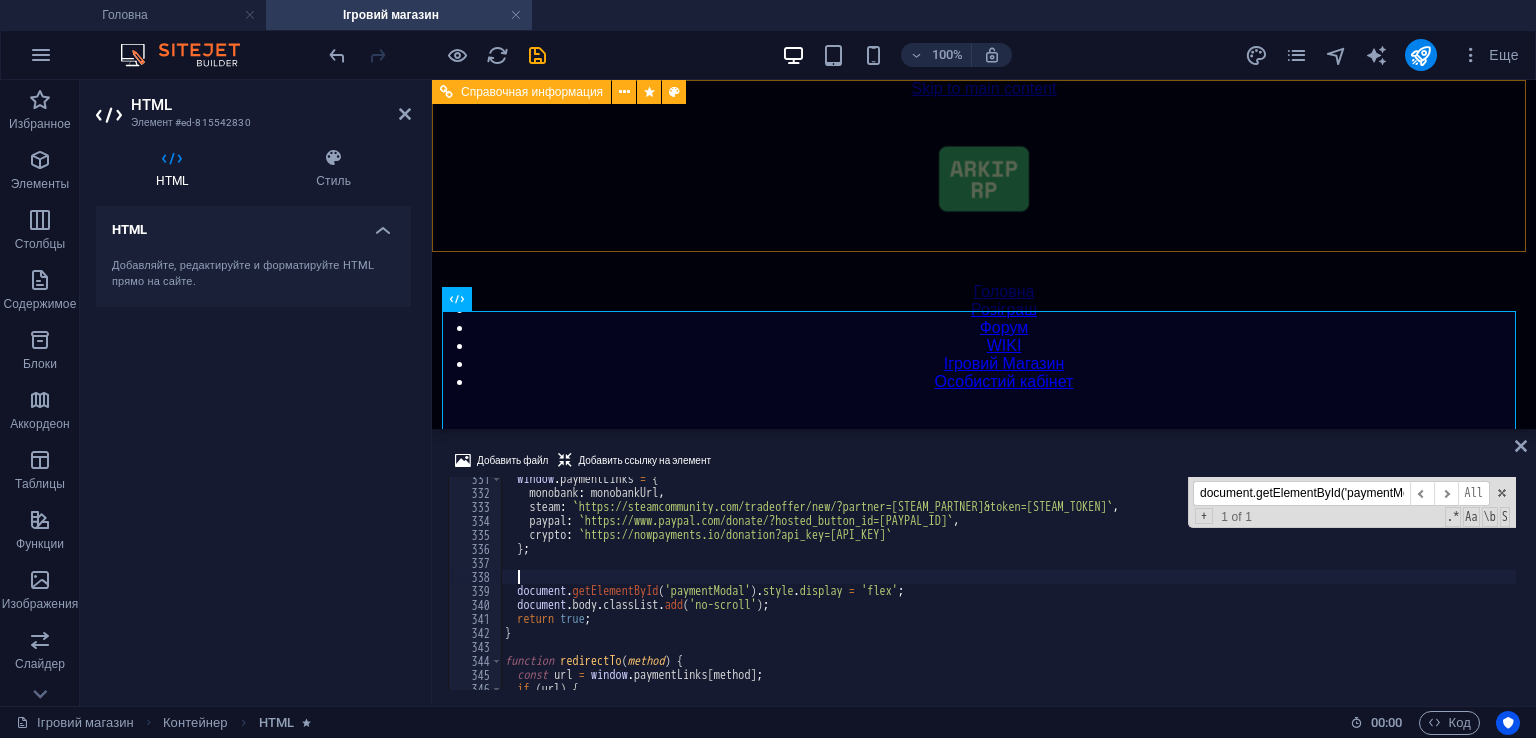 paste 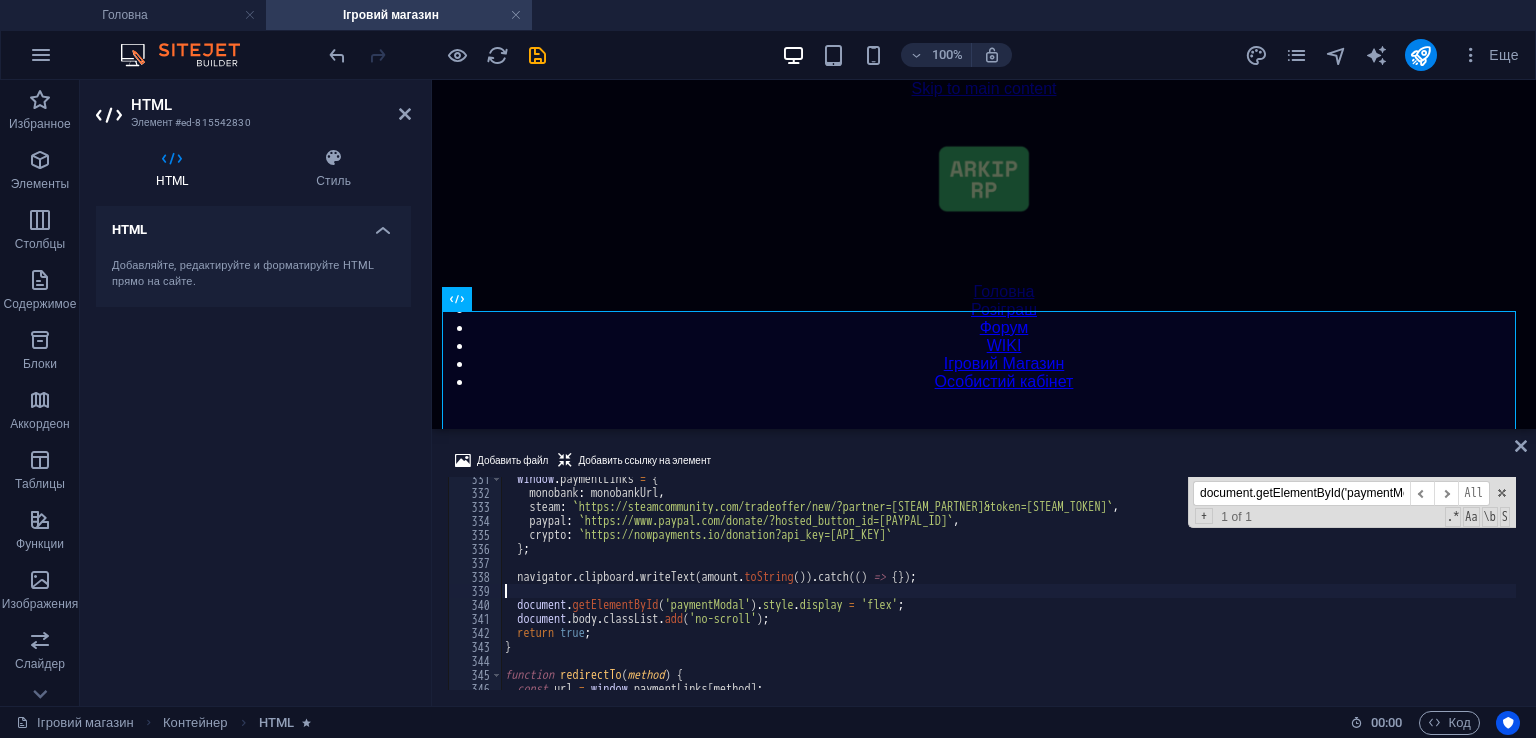 type on "navigator.clipboard.writeText(amount.toString()).catch(() => {});" 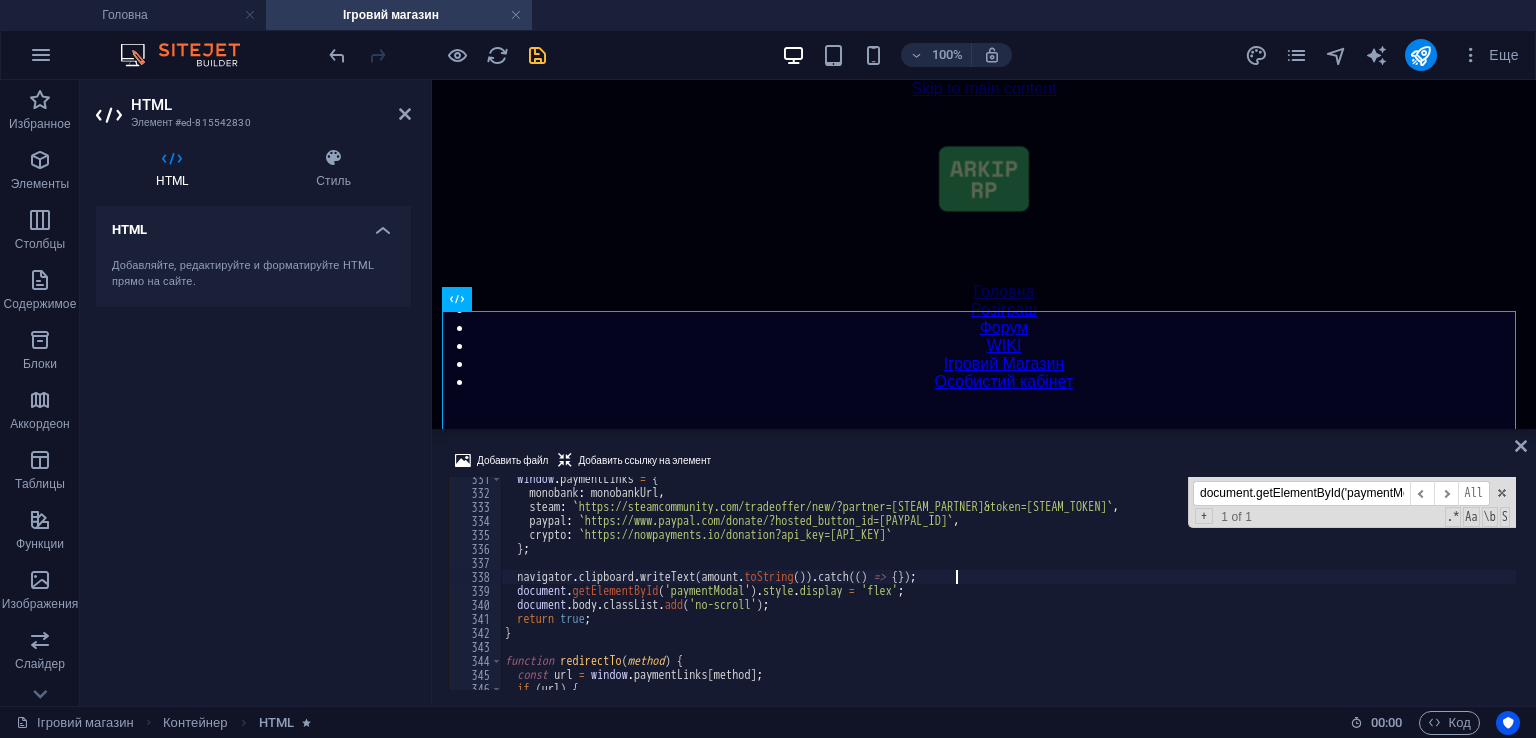 click at bounding box center (537, 55) 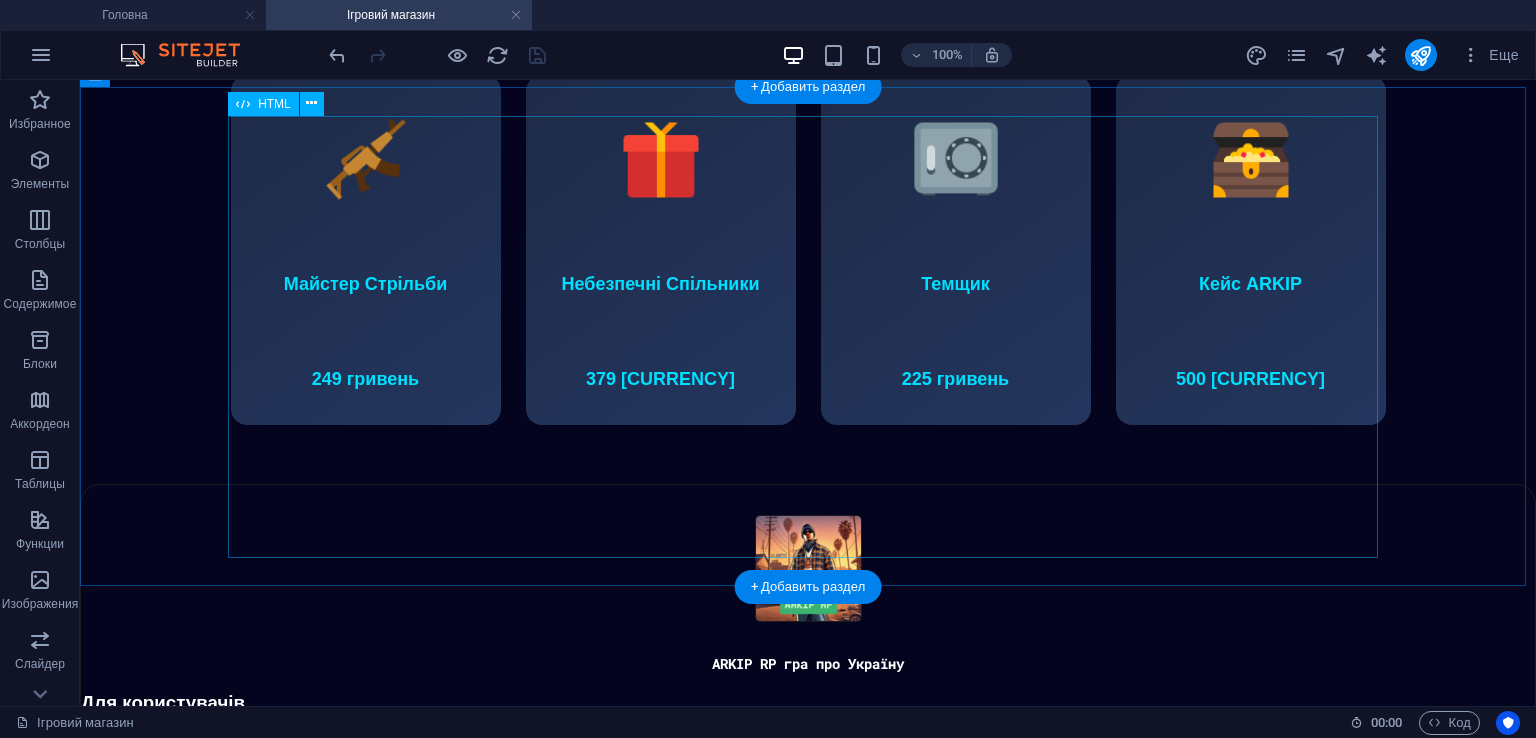 scroll, scrollTop: 1343, scrollLeft: 0, axis: vertical 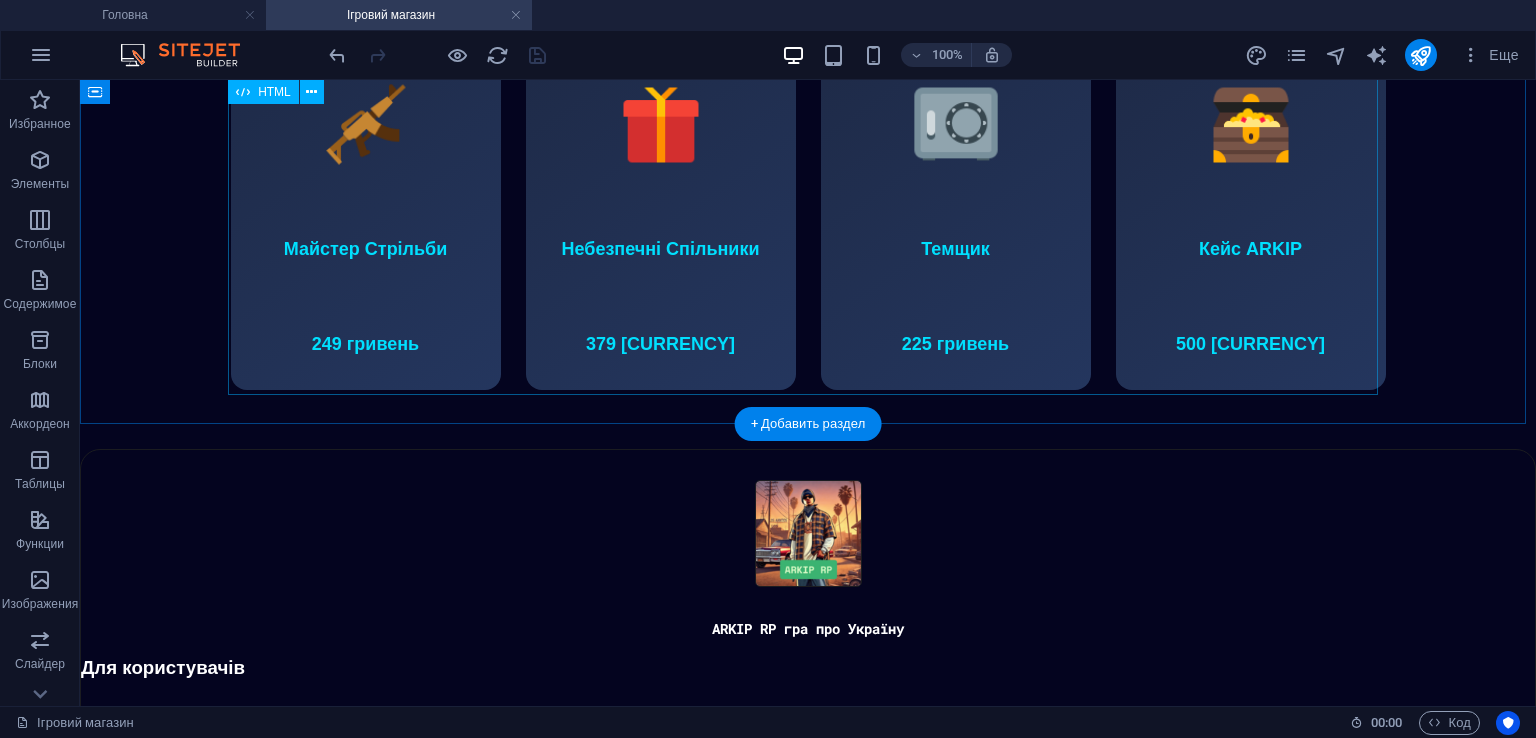 click on "Кейси з анімацією
КЕЙСИ
Майстер Стрільби
249 гривень
Небезпечні Спільники
379 гривень
Темщик
225 гривень
Кейс ARKIP
500 гривень
✖
Вибраний кейс
Відкрити на сайті
Відкрити на сервері
Забрати приз" at bounding box center [808, 191] 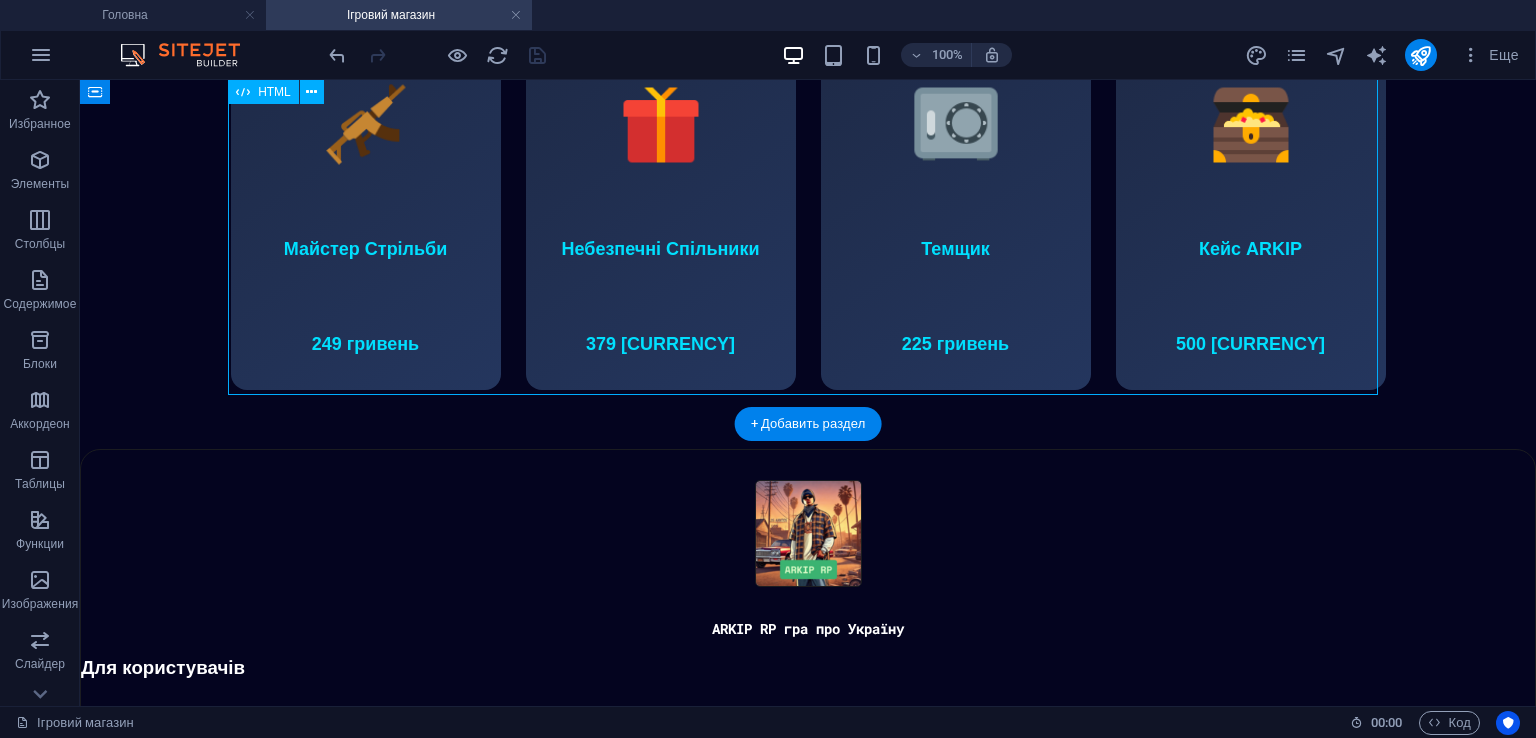 click on "Кейси з анімацією
КЕЙСИ
Майстер Стрільби
249 гривень
Небезпечні Спільники
379 гривень
Темщик
225 гривень
Кейс ARKIP
500 гривень
✖
Вибраний кейс
Відкрити на сайті
Відкрити на сервері
Забрати приз" at bounding box center [808, 191] 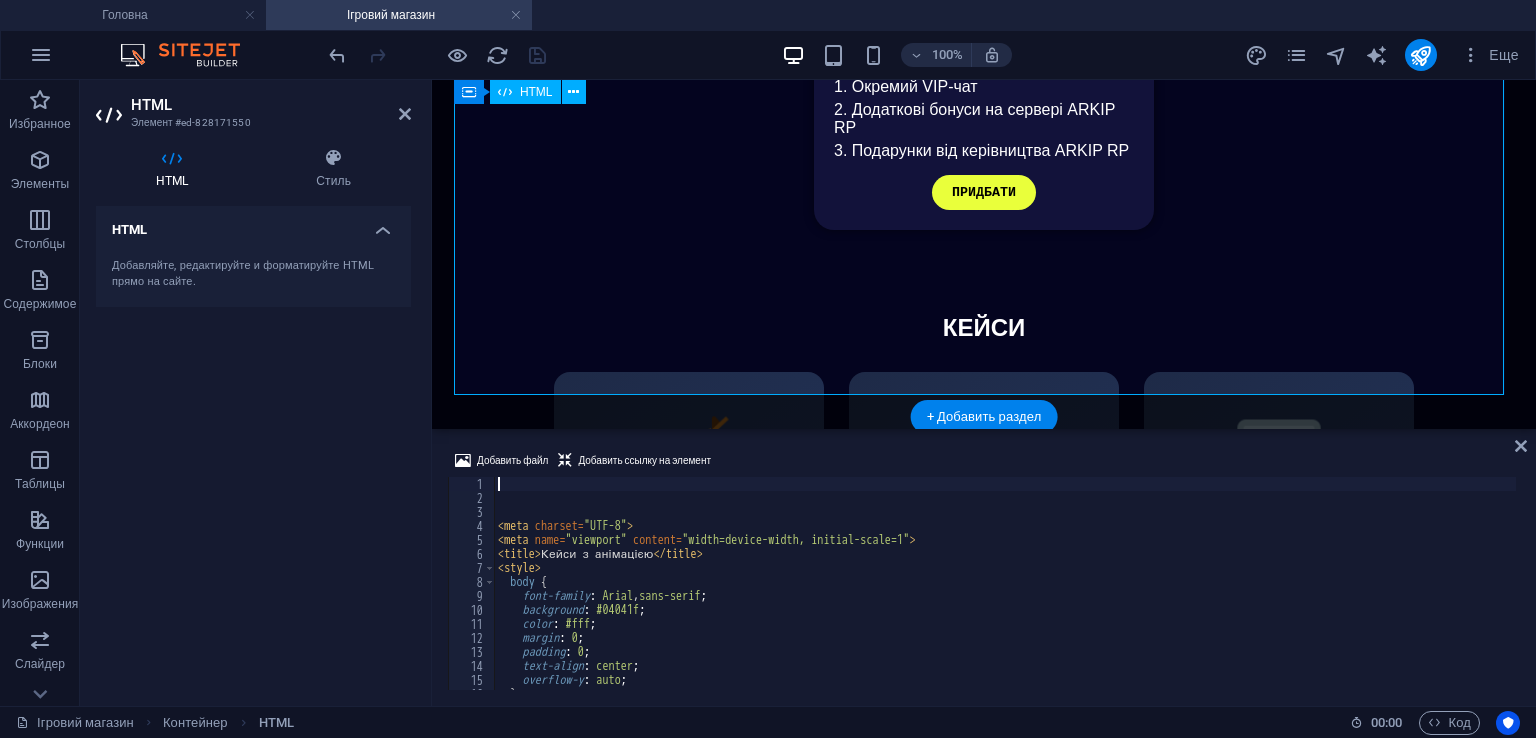 scroll, scrollTop: 1380, scrollLeft: 0, axis: vertical 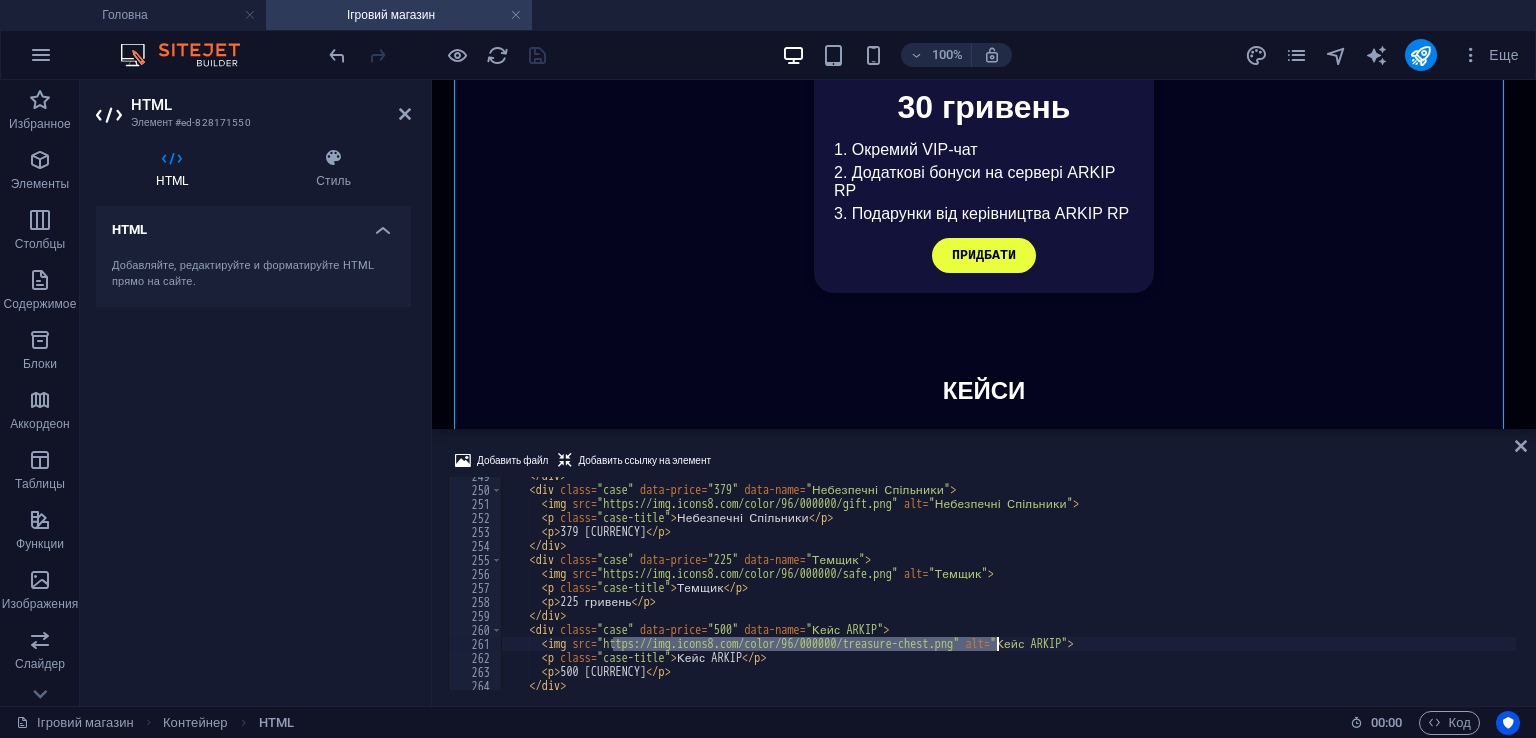 drag, startPoint x: 612, startPoint y: 647, endPoint x: 998, endPoint y: 643, distance: 386.02072 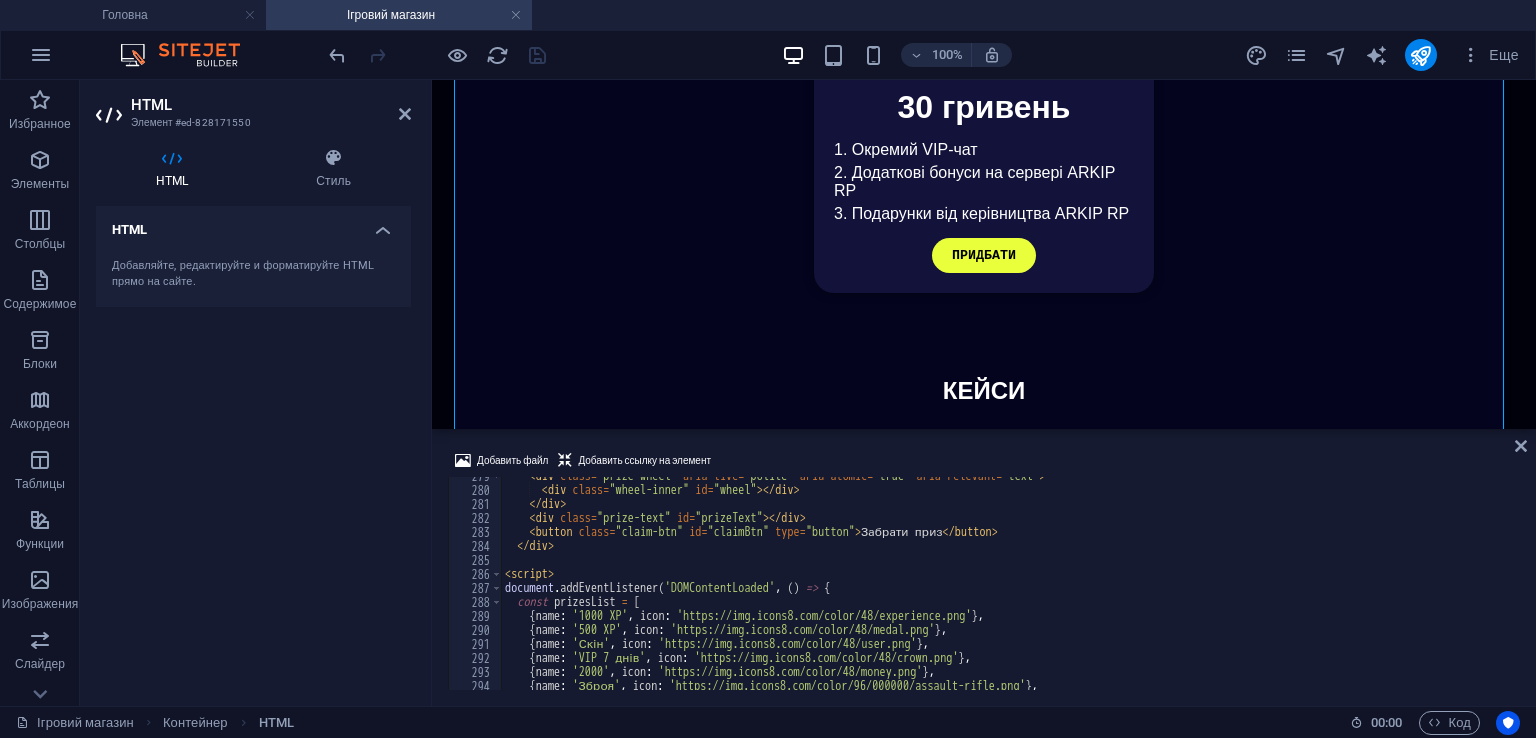 scroll, scrollTop: 4080, scrollLeft: 0, axis: vertical 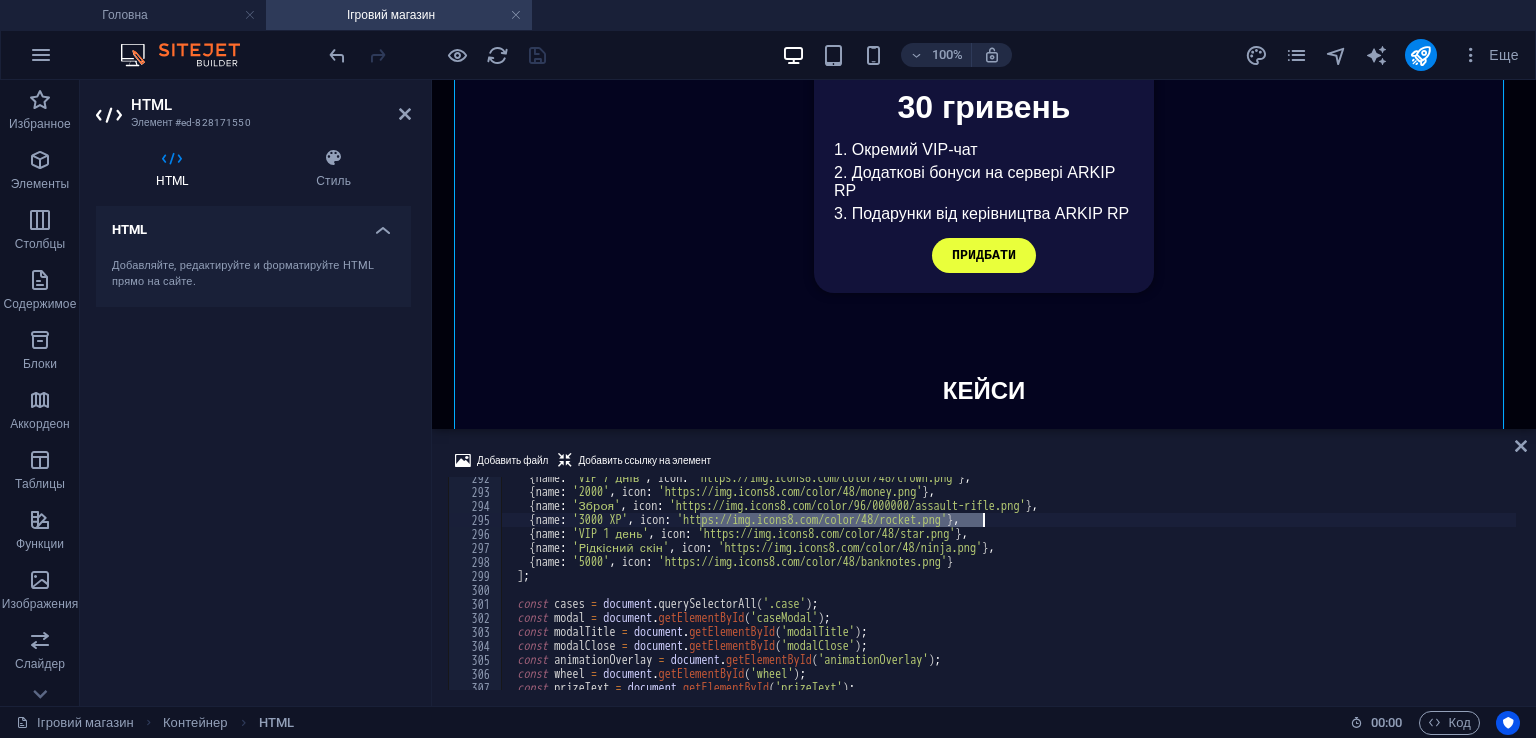 drag, startPoint x: 700, startPoint y: 517, endPoint x: 984, endPoint y: 520, distance: 284.01584 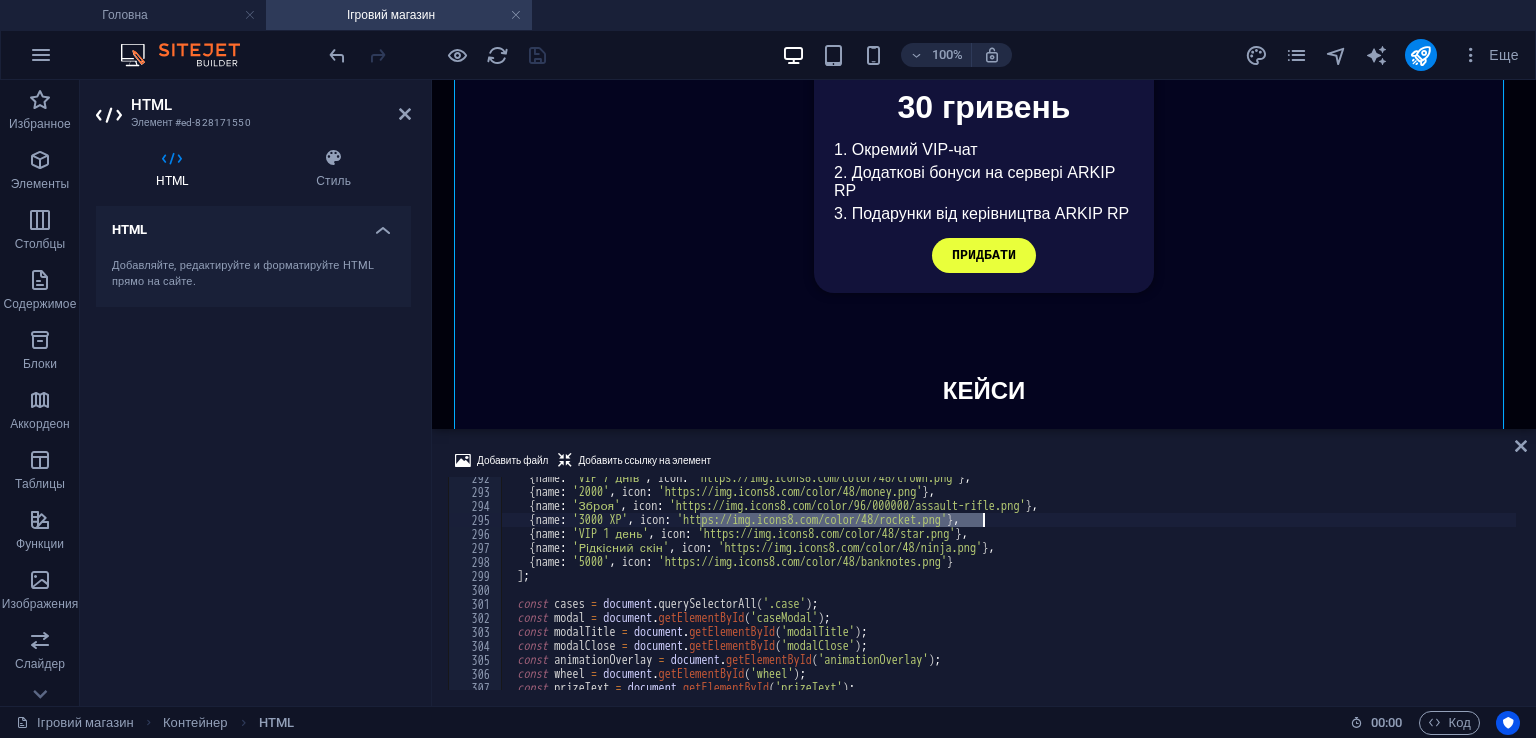 paste on "96/000000/treasure-ches" 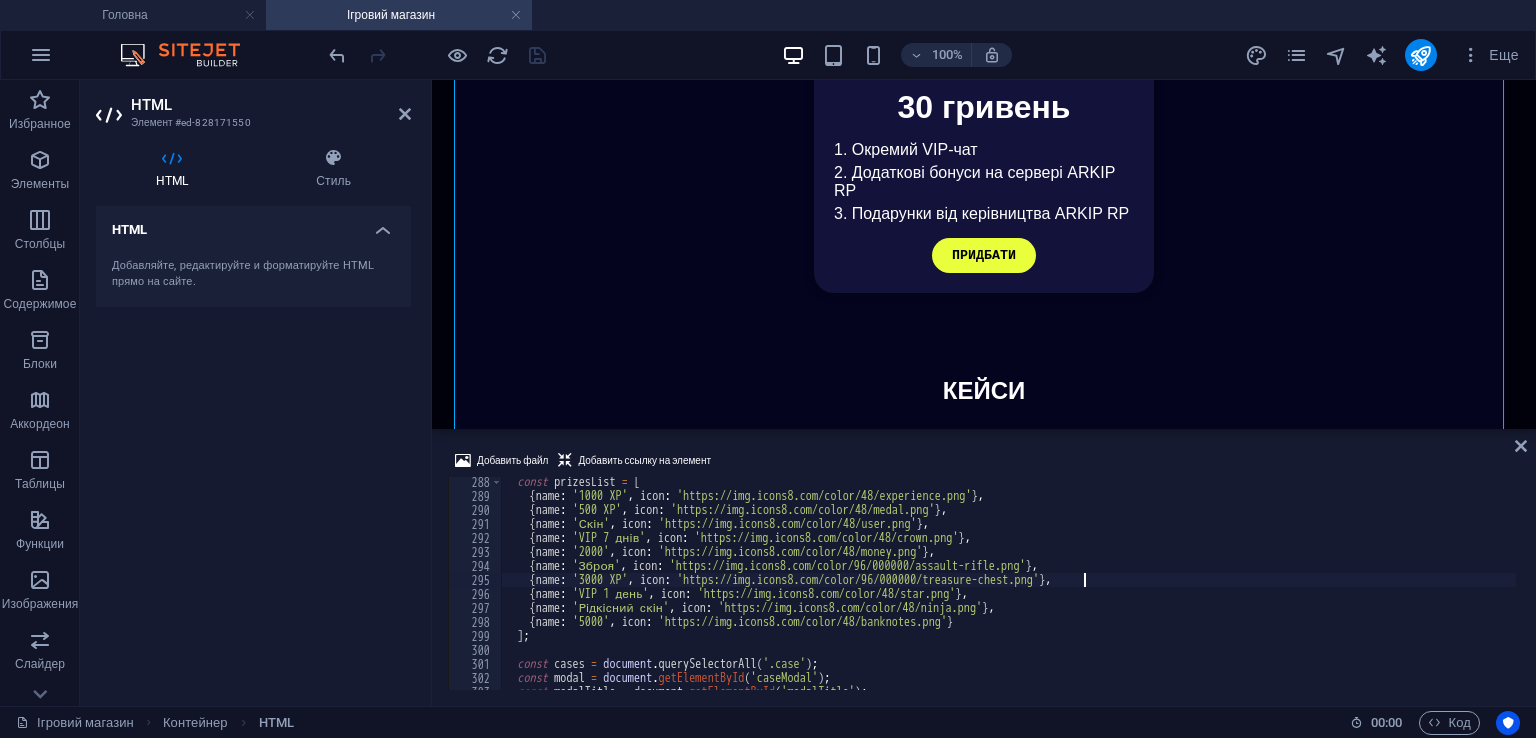 scroll, scrollTop: 4020, scrollLeft: 0, axis: vertical 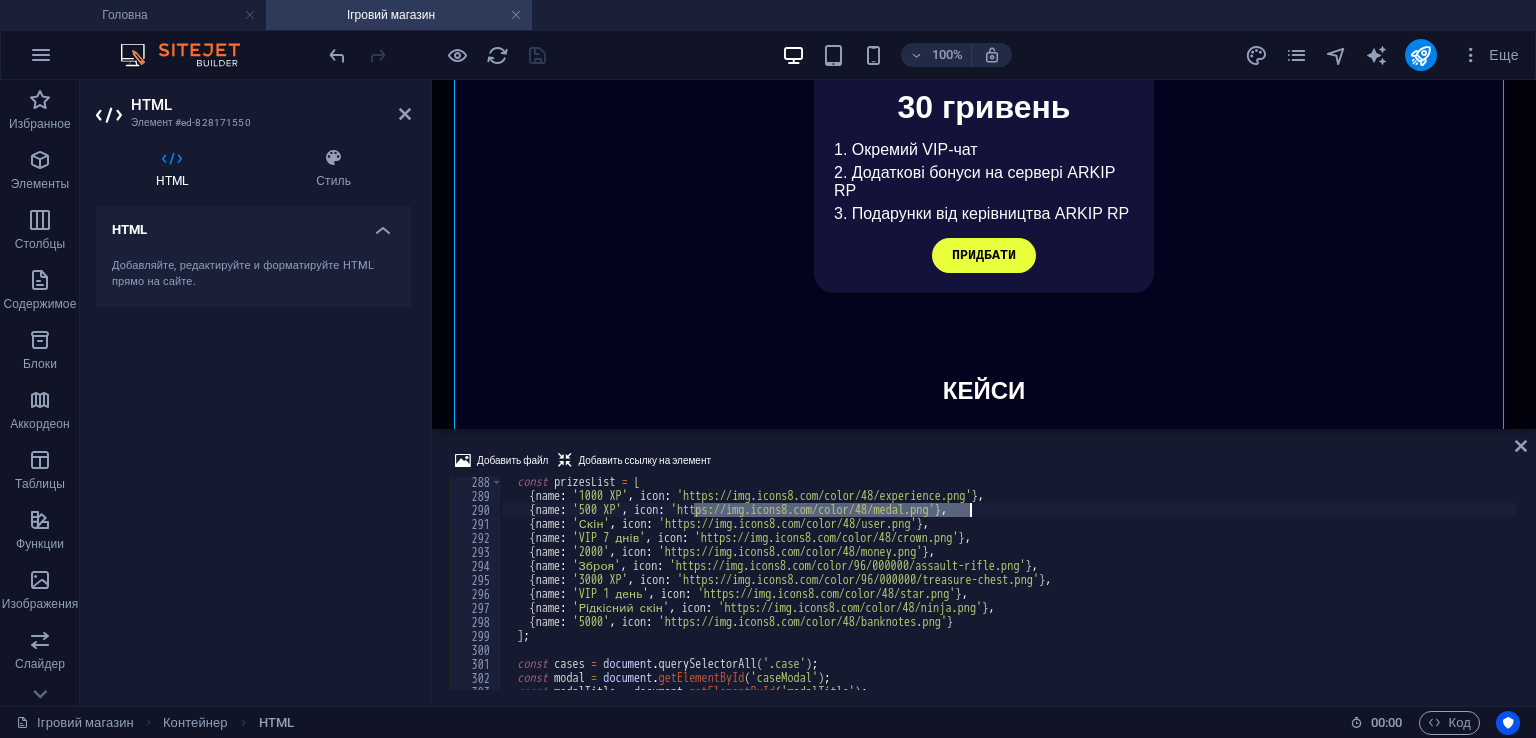 drag, startPoint x: 695, startPoint y: 506, endPoint x: 971, endPoint y: 513, distance: 276.08875 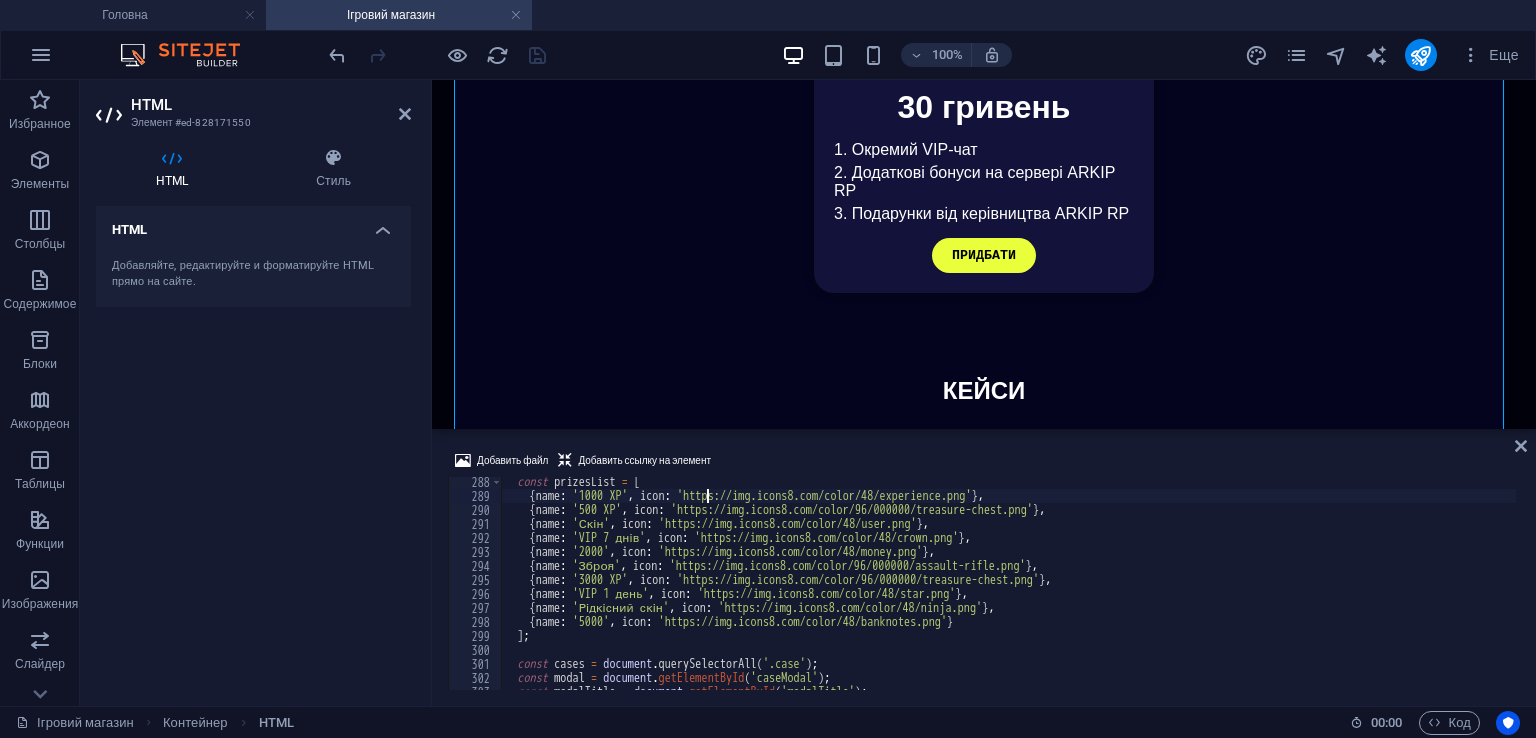 click on "const prizesList = [ { name: '1000 XP', icon: 'https://img.icons8.com/color/48/experience.png' }, { name: '500 XP', icon: 'https://img.icons8.com/color/96/000000/treasure-chest.png' }, { name: 'Скін', icon: 'https://img.icons8.com/color/48/user.png' }, { name: 'VIP 7 днів', icon: 'https://img.icons8.com/color/48/crown.png' }, { name: '2000', icon: 'https://img.icons8.com/color/48/money.png' }, { name: 'Зброя', icon: 'https://img.icons8.com/color/96/000000/assault-rifle.png' }, { name: '3000 XP', icon: 'https://img.icons8.com/color/96/000000/treasure-chest.png' }, { name: 'VIP 1 день', icon: 'https://img.icons8.com/color/48/star.png' }, { name: 'Рідкісний скін', icon: 'https://img.icons8.com/color/48/ninja.png' }, { name: '5000', icon: 'https://img.icons8.com/color/48/banknotes.png' } ]; const cases = document." at bounding box center [1008, 595] 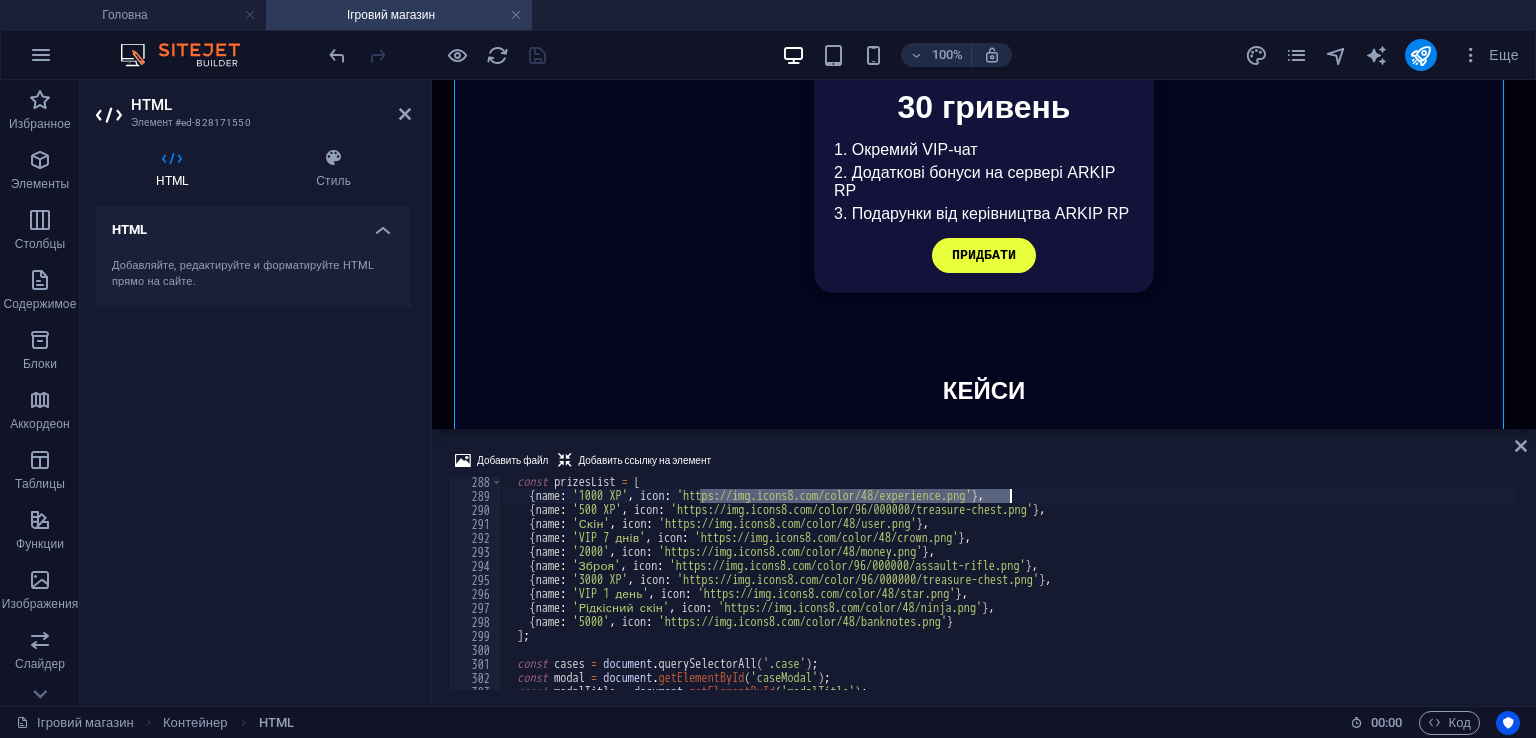 drag, startPoint x: 698, startPoint y: 497, endPoint x: 1012, endPoint y: 496, distance: 314.0016 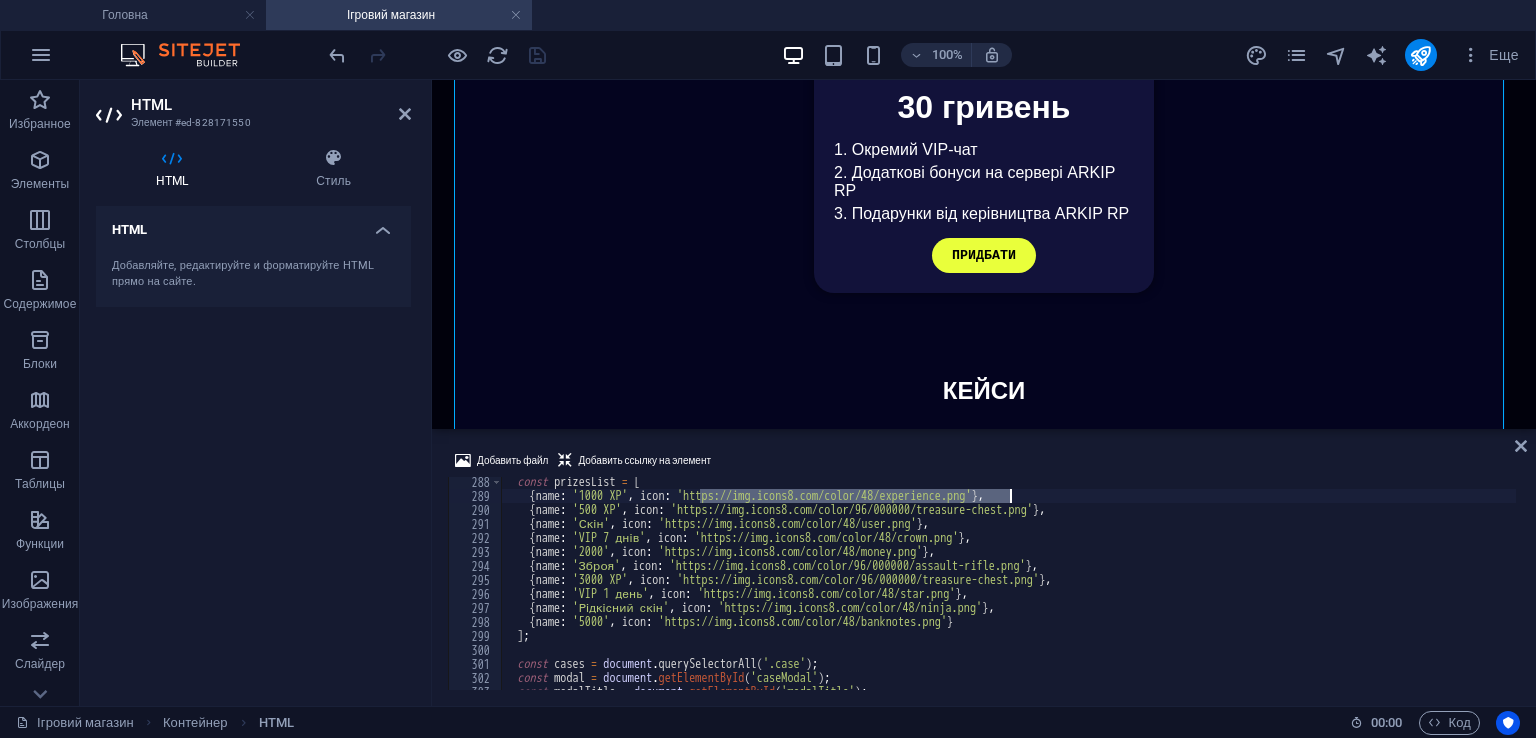 paste on "96/000000/treasure-chest" 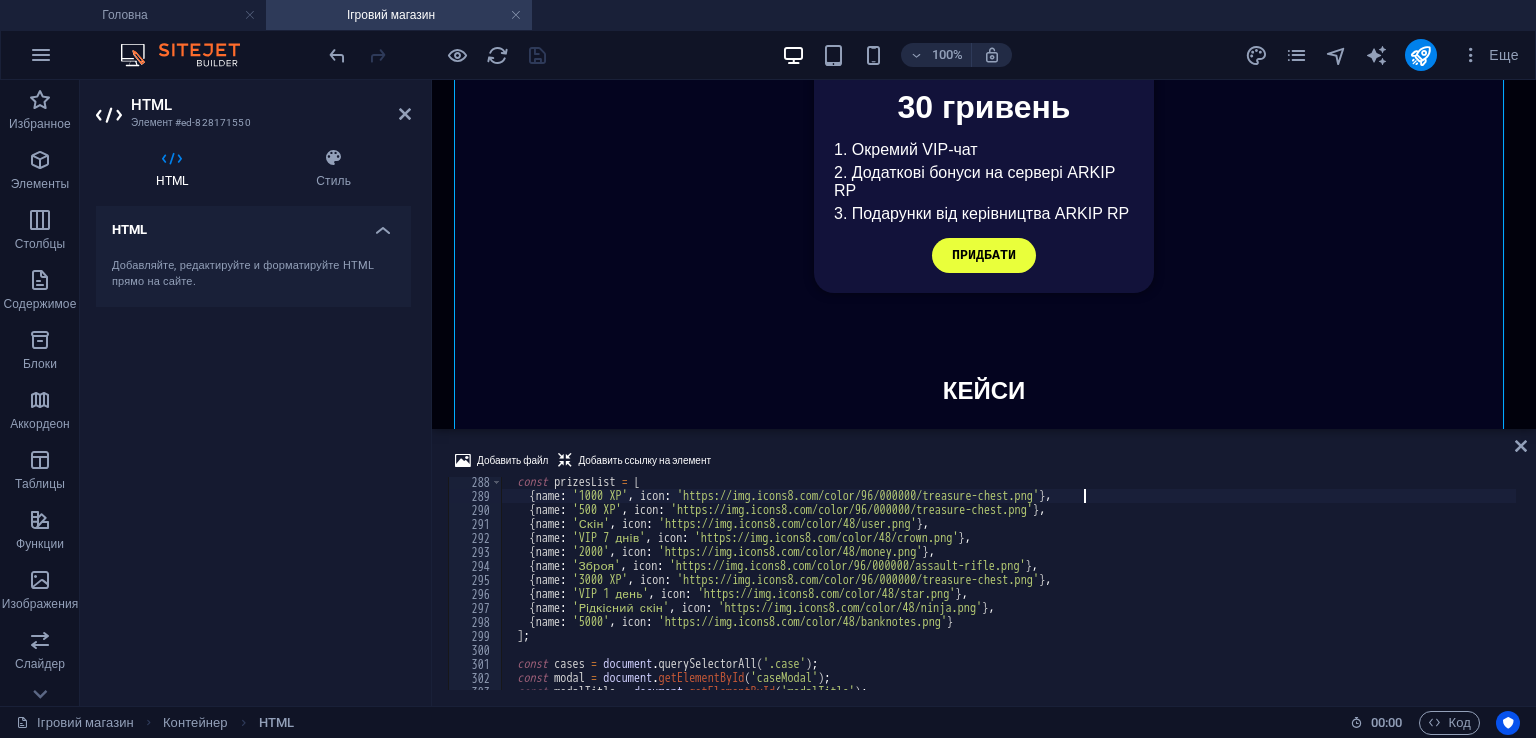 click at bounding box center [437, 55] 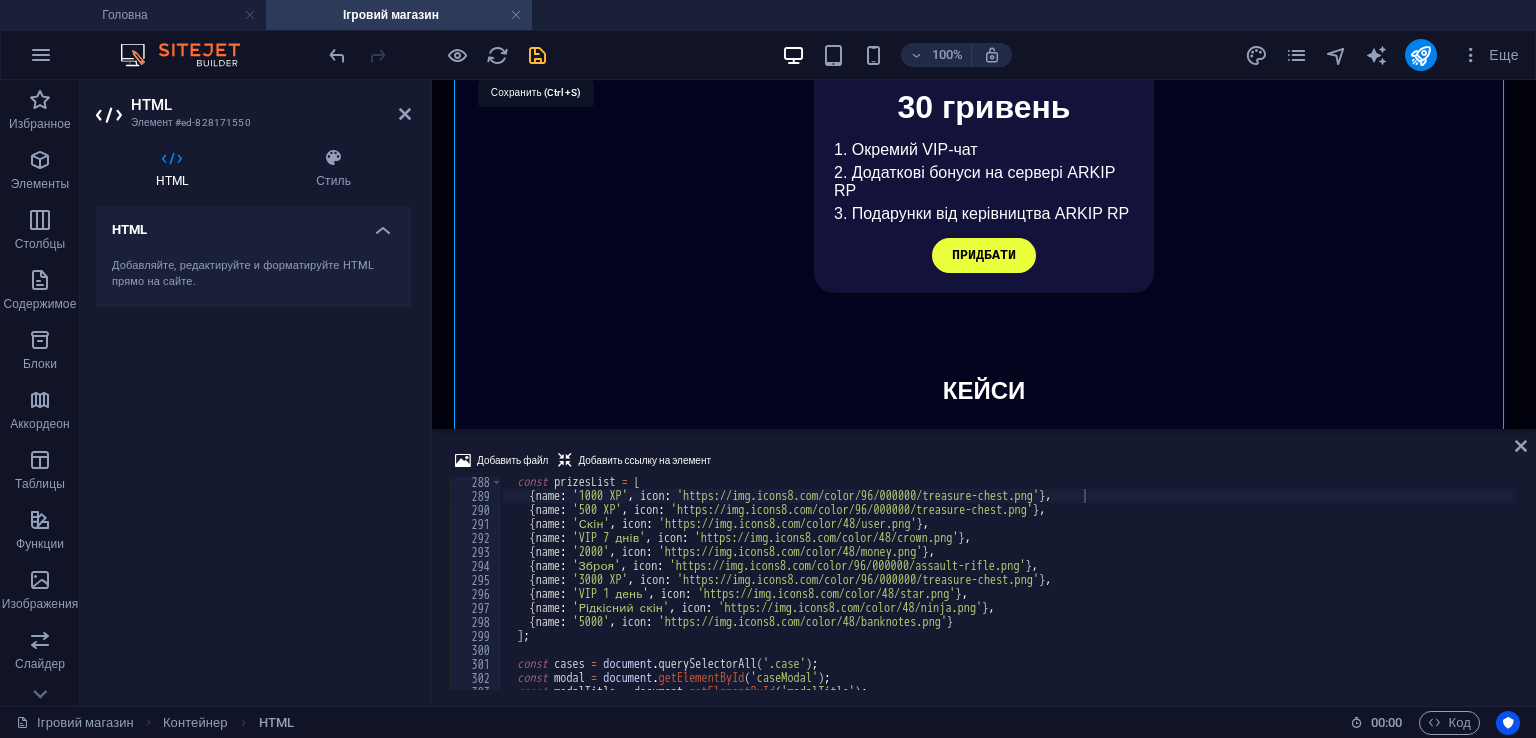 click at bounding box center [537, 55] 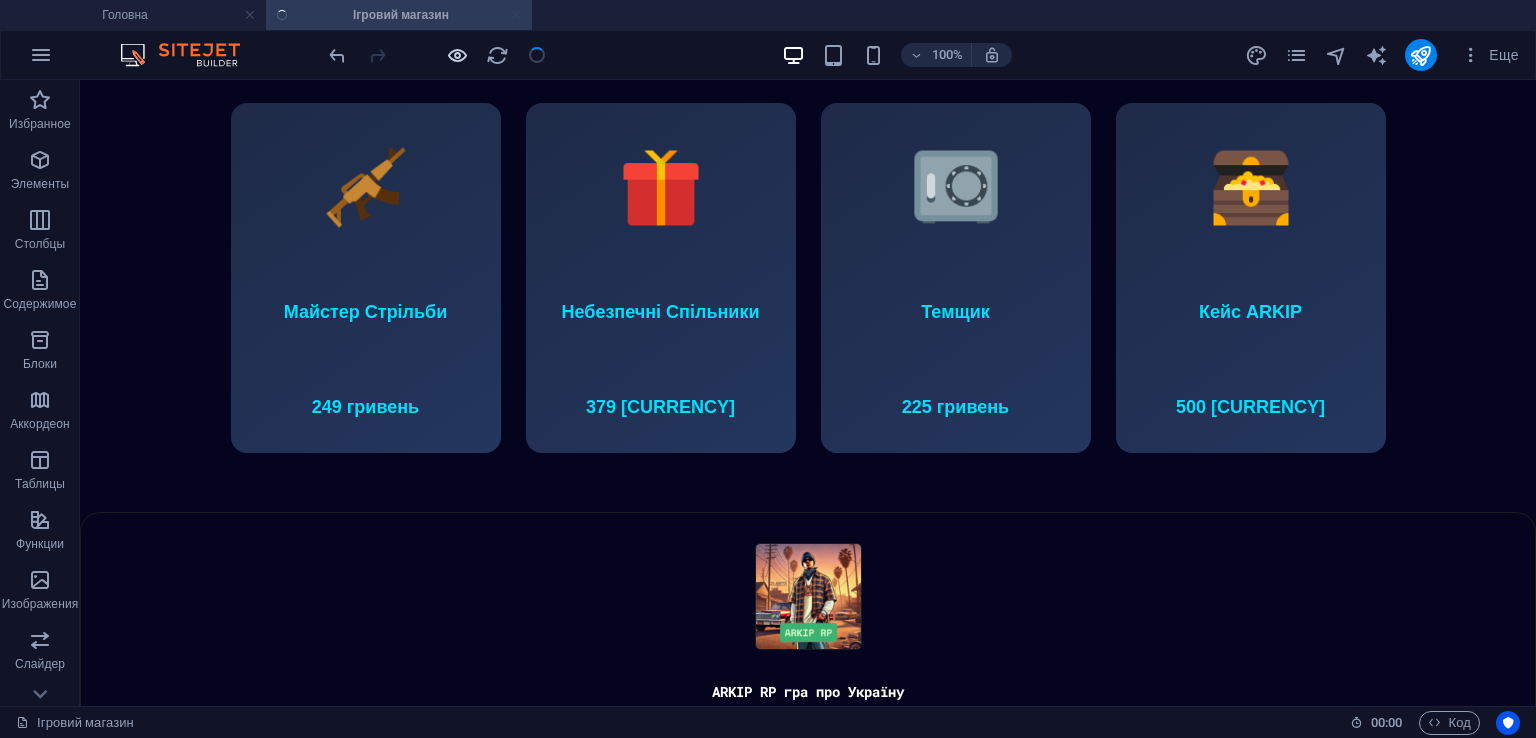 scroll, scrollTop: 1243, scrollLeft: 0, axis: vertical 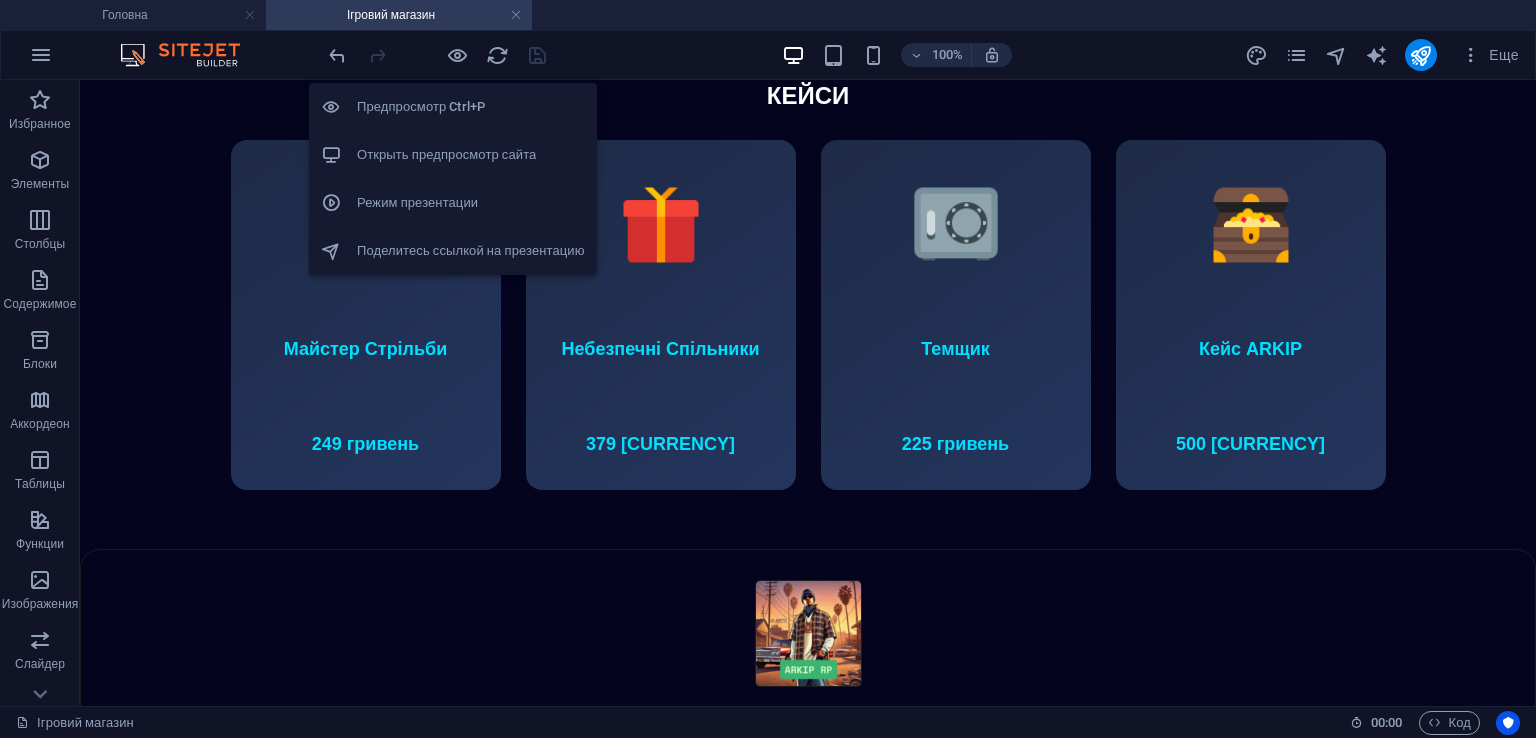 click on "Открыть предпросмотр сайта" at bounding box center (471, 155) 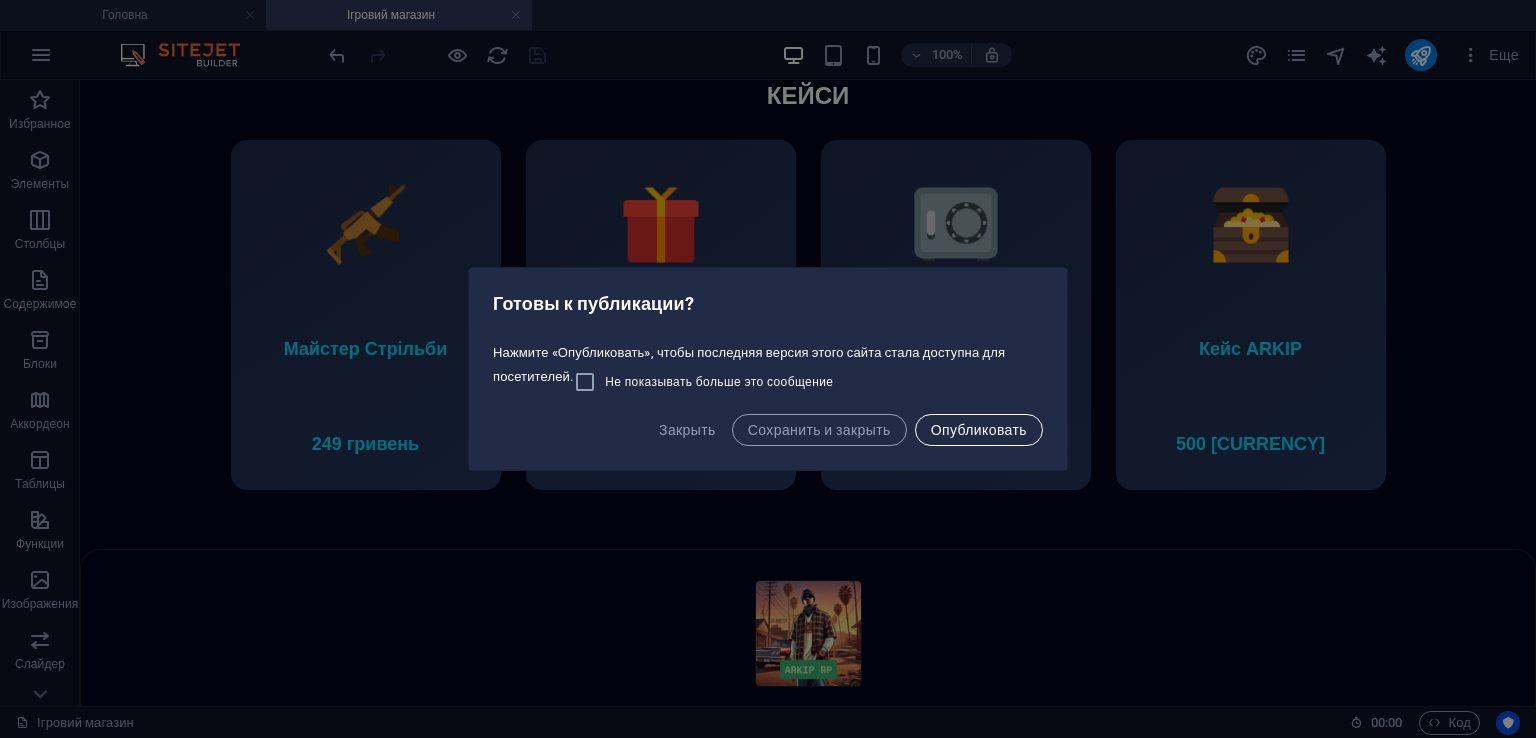 click on "Опубликовать" at bounding box center (979, 430) 